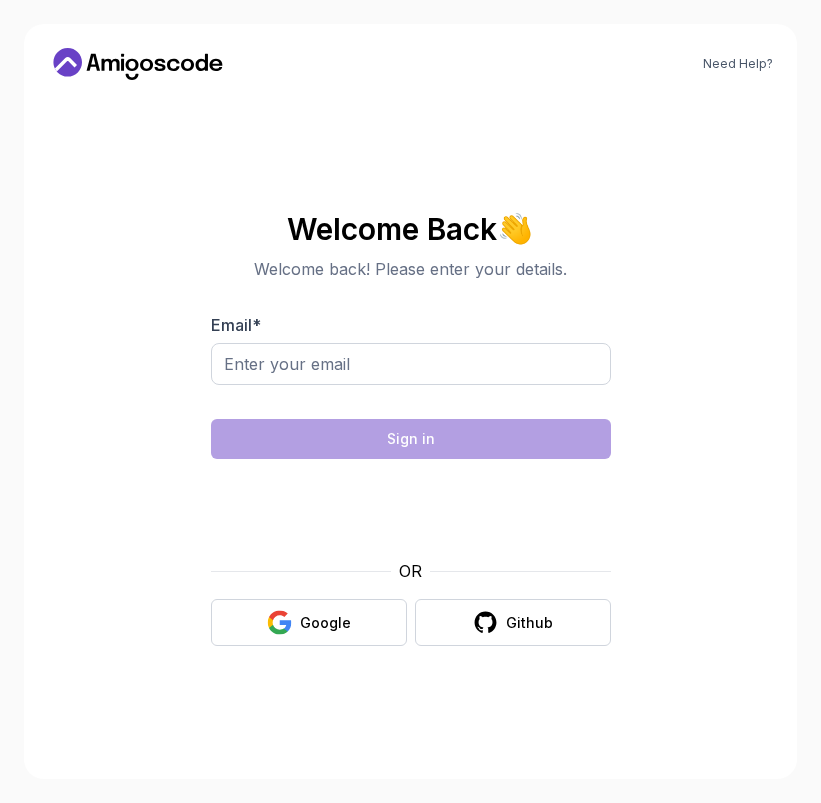 scroll, scrollTop: 0, scrollLeft: 0, axis: both 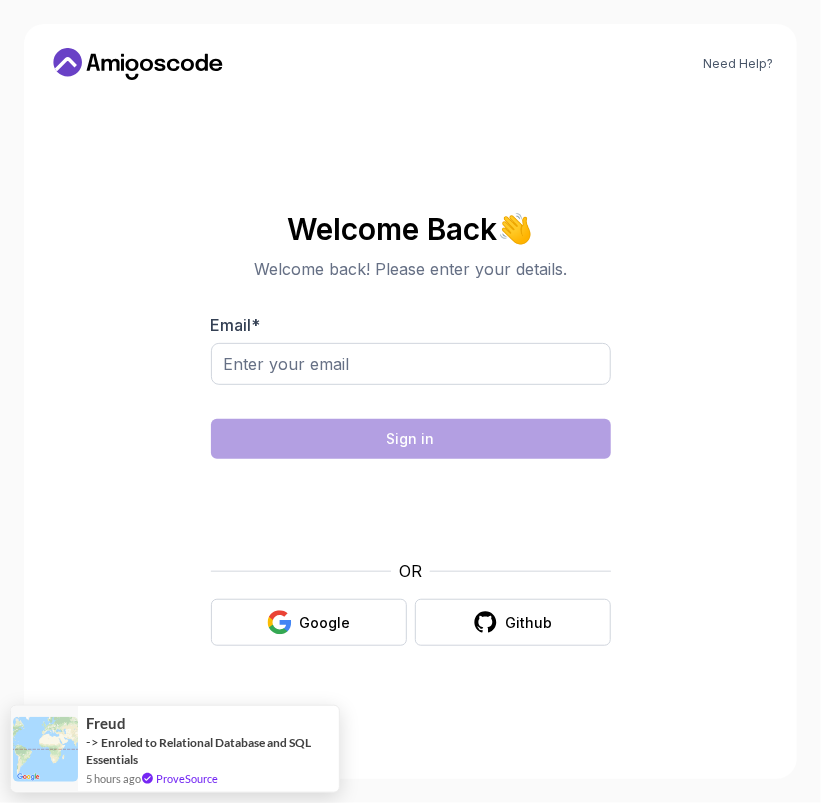 click on "Need Help? Welcome Back 👋 Welcome back! Please enter your details. Email * Sign in OR Google Github
Freud ->   Enroled to Relational Database and SQL Essentials 5 hours ago     ProveSource" at bounding box center [410, 401] 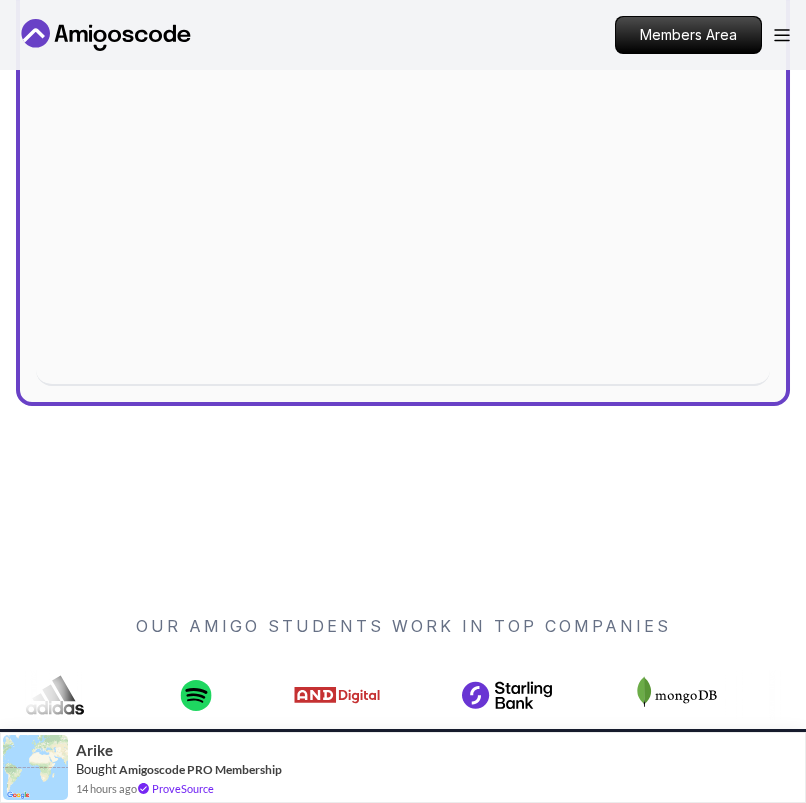 scroll, scrollTop: 1000, scrollLeft: 0, axis: vertical 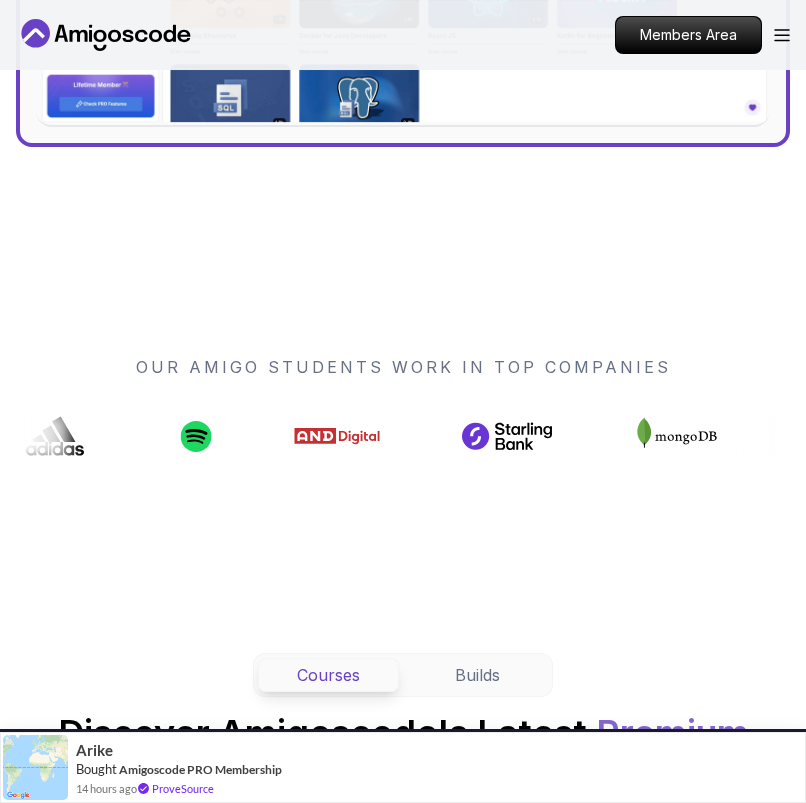 click on "Members Area" at bounding box center (702, 35) 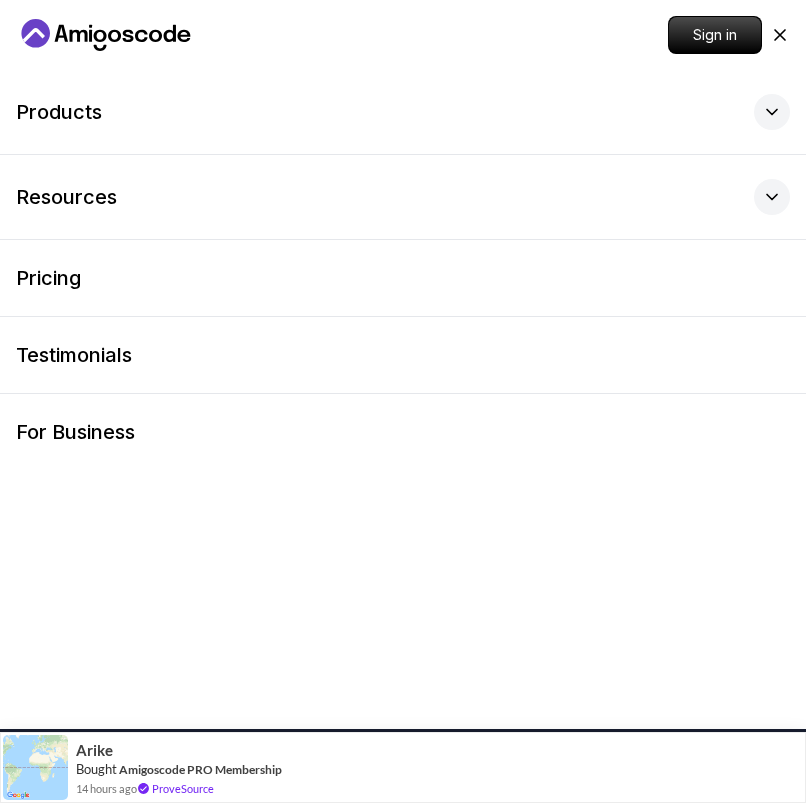 click on "Products" at bounding box center (403, 112) 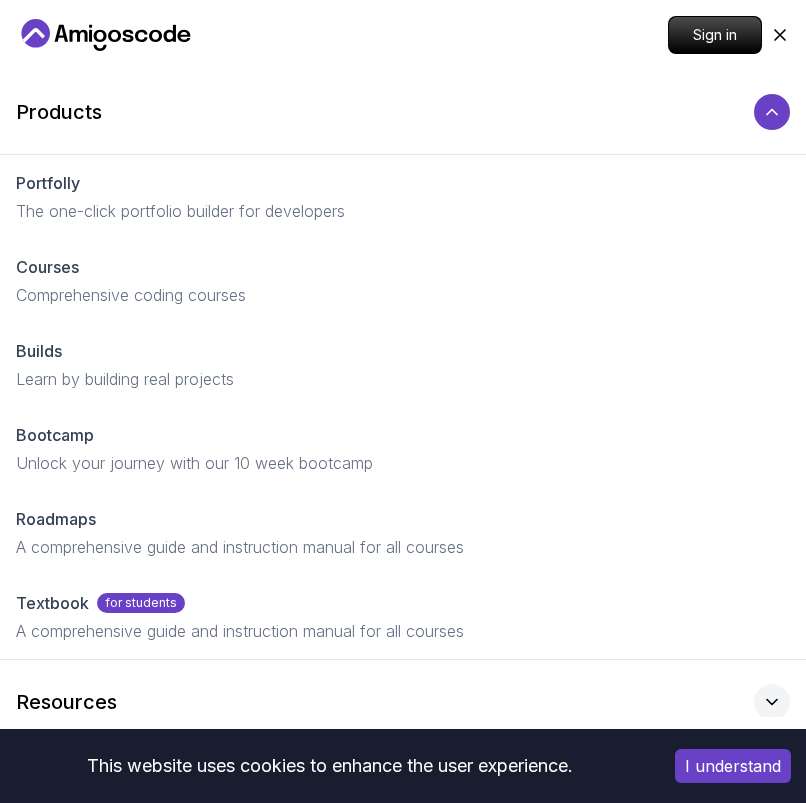 click on "Bootcamp" at bounding box center [55, 435] 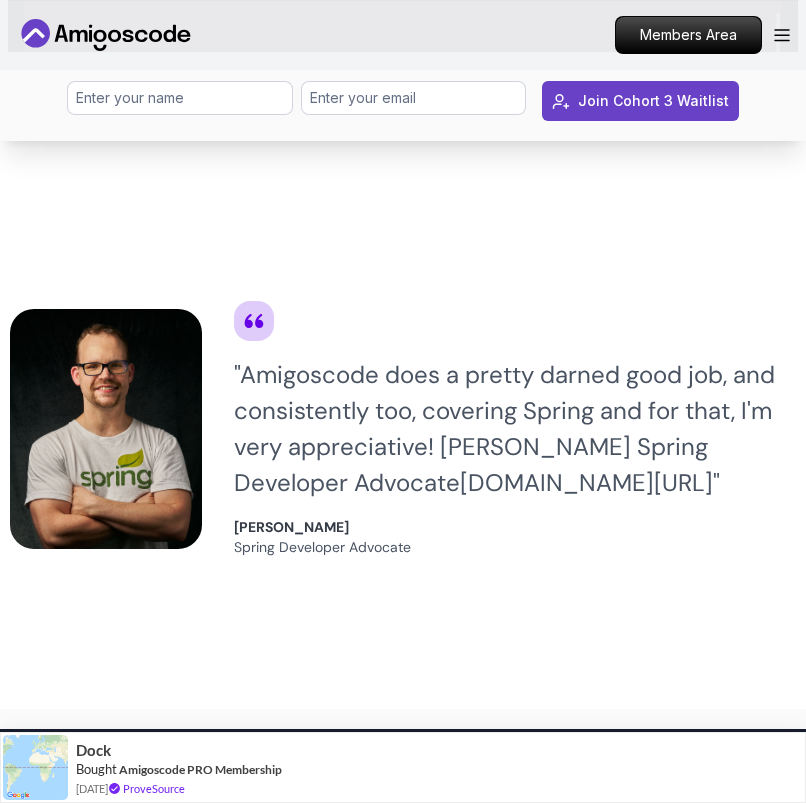 scroll, scrollTop: 1400, scrollLeft: 0, axis: vertical 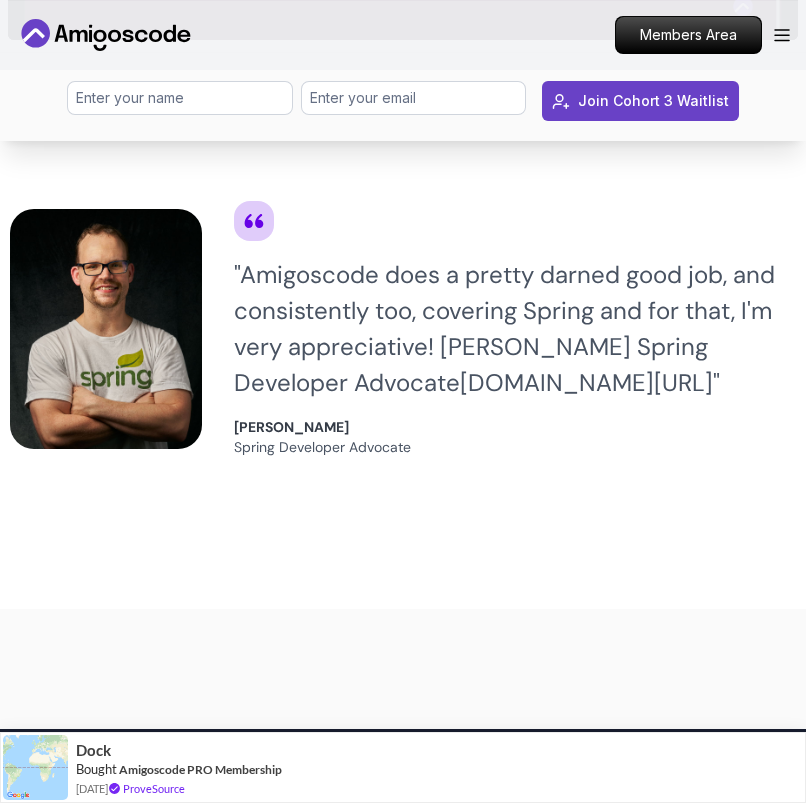 drag, startPoint x: 243, startPoint y: 277, endPoint x: 582, endPoint y: 285, distance: 339.0944 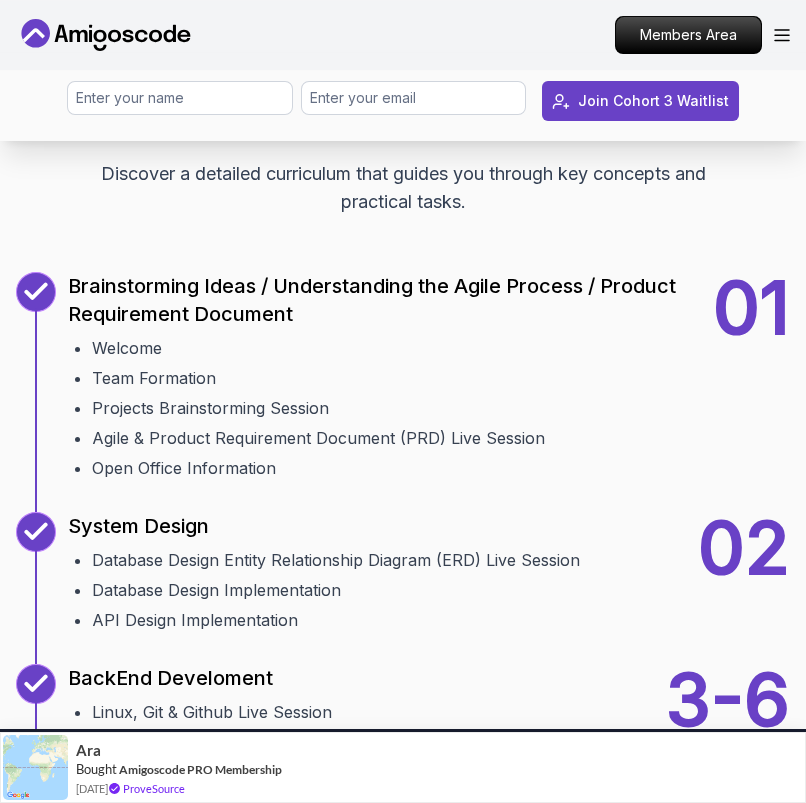 scroll, scrollTop: 2100, scrollLeft: 0, axis: vertical 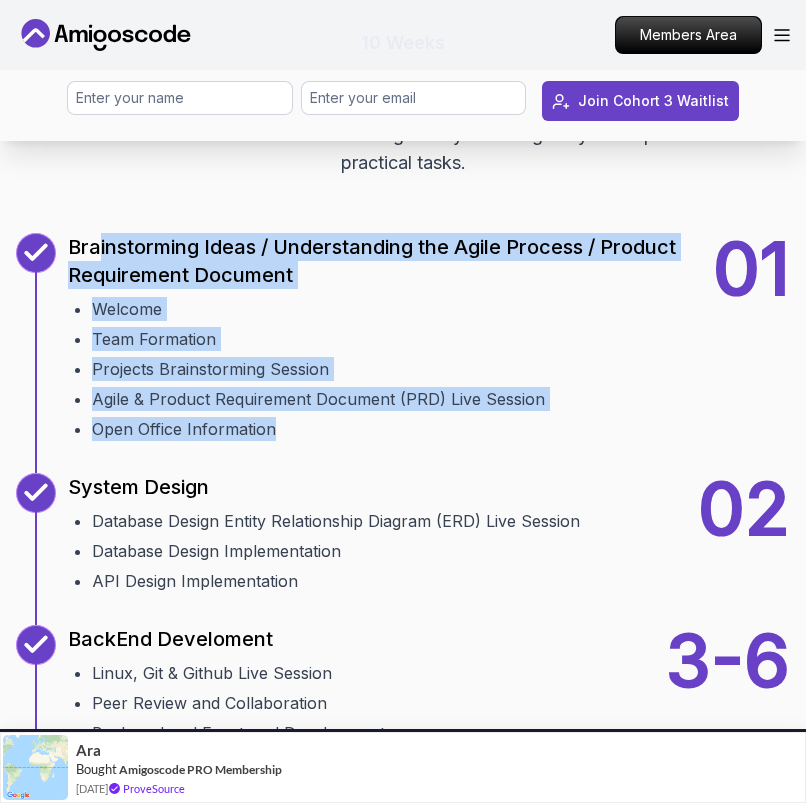 drag, startPoint x: 97, startPoint y: 251, endPoint x: 334, endPoint y: 422, distance: 292.24988 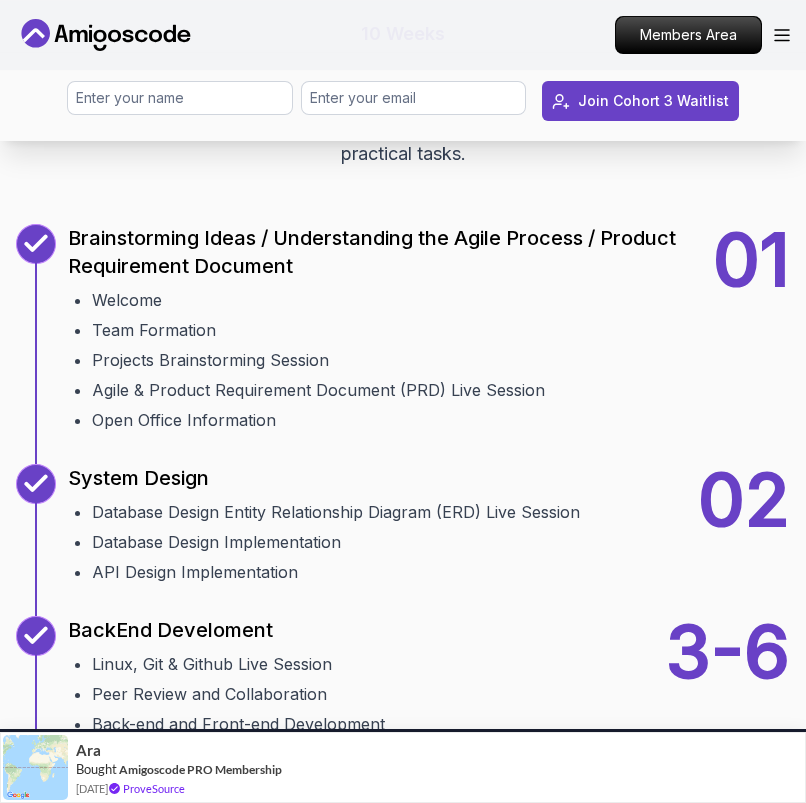 scroll, scrollTop: 2100, scrollLeft: 0, axis: vertical 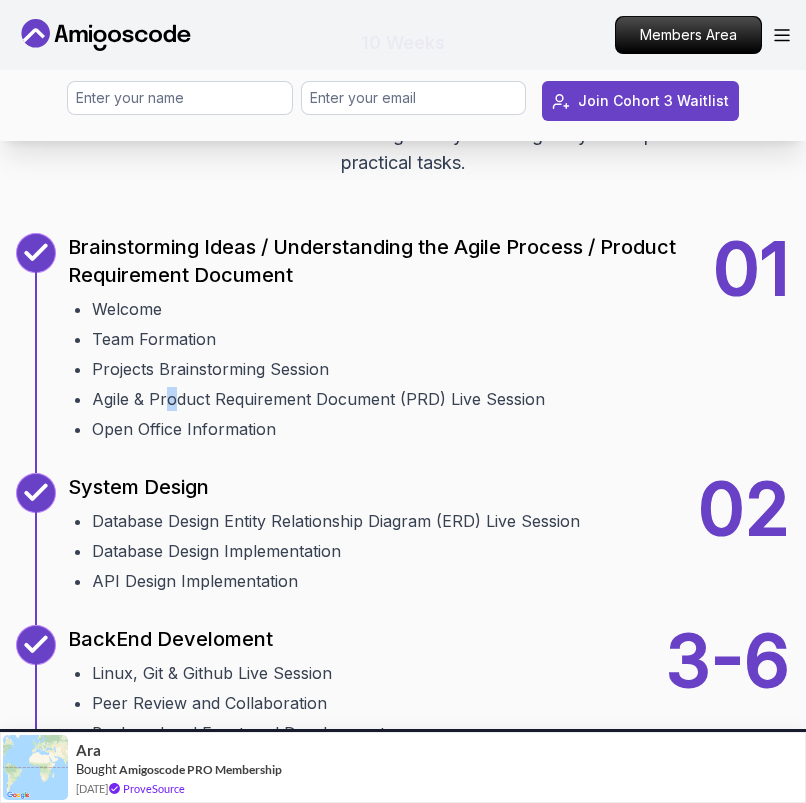 click on "Welcome Team Formation Projects Brainstorming Session Agile & Product Requirement Document (PRD) Live Session Open Office Information" at bounding box center (390, 365) 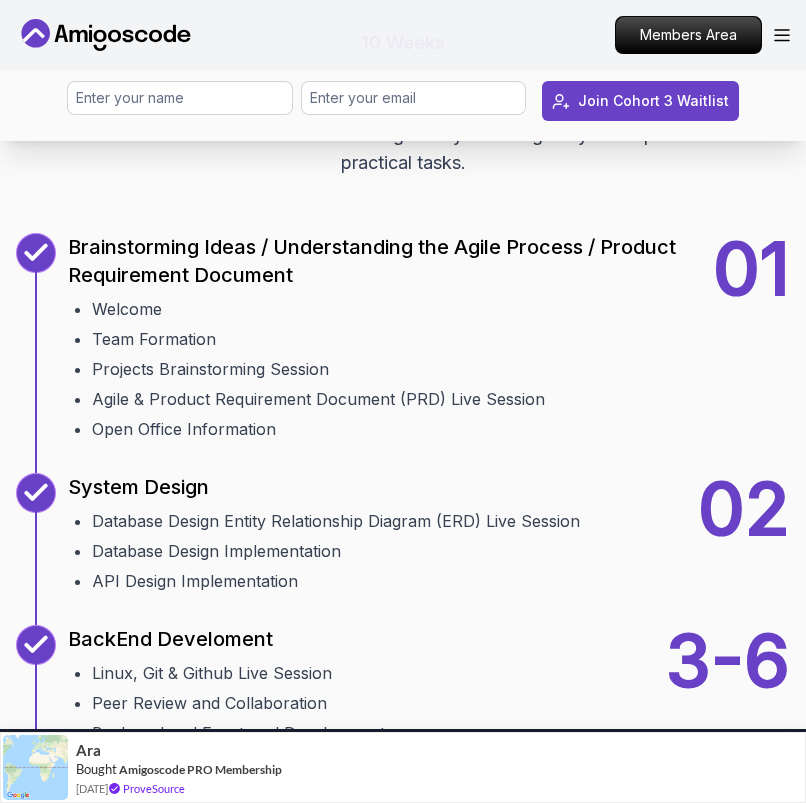 click on "Open Office Information" at bounding box center [402, 429] 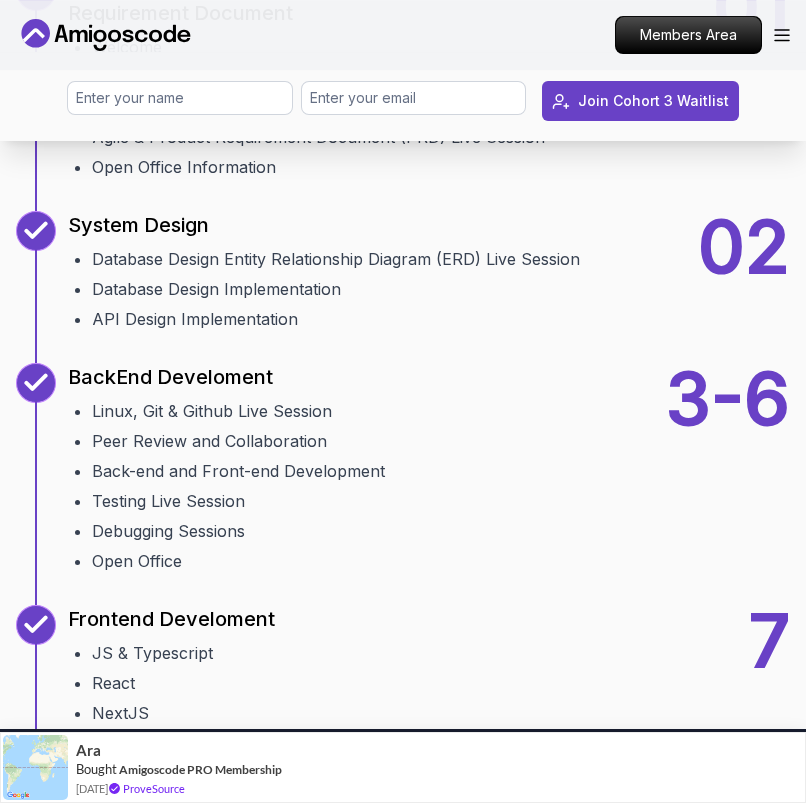 scroll, scrollTop: 2400, scrollLeft: 0, axis: vertical 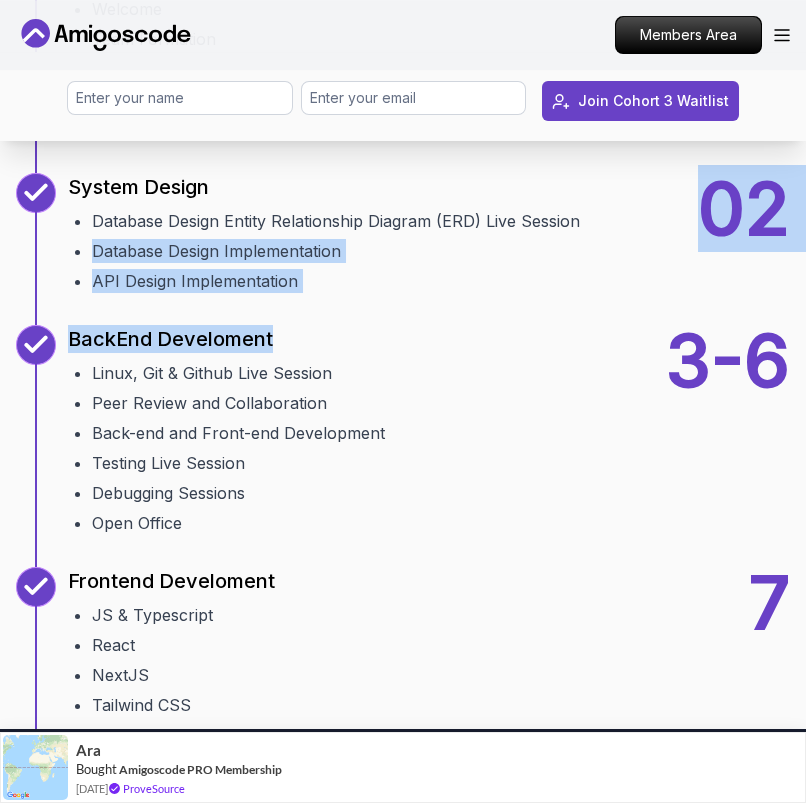 drag, startPoint x: 97, startPoint y: 237, endPoint x: 366, endPoint y: 324, distance: 282.71893 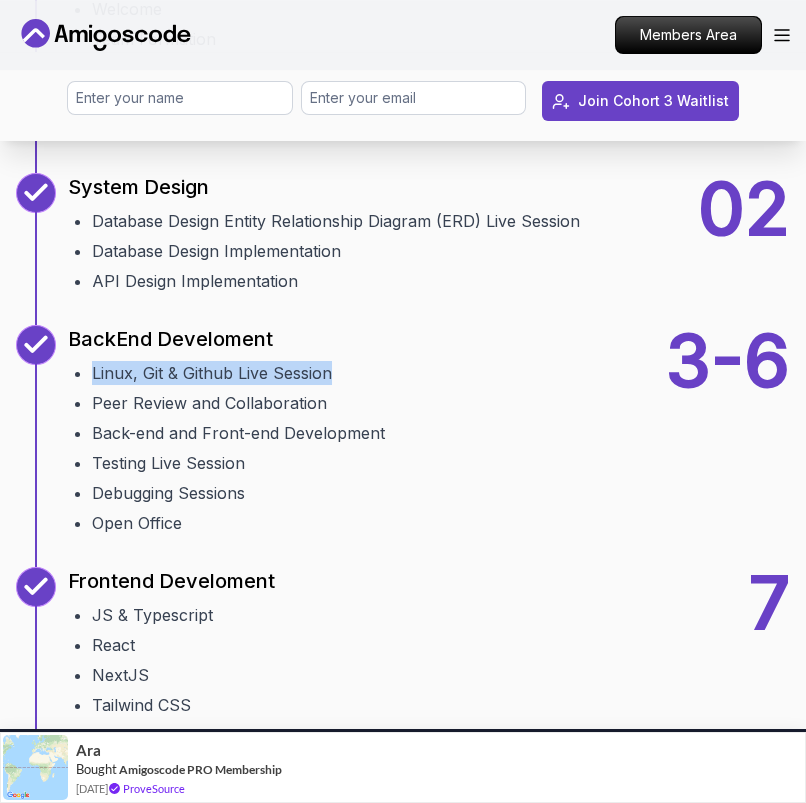 drag, startPoint x: 70, startPoint y: 365, endPoint x: 444, endPoint y: 384, distance: 374.4823 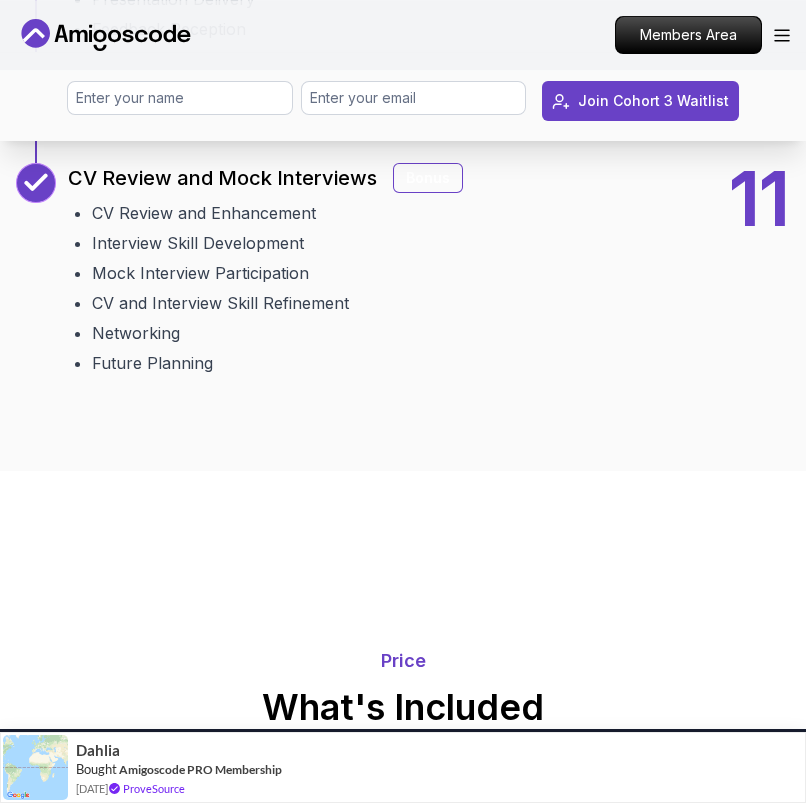 scroll, scrollTop: 3300, scrollLeft: 0, axis: vertical 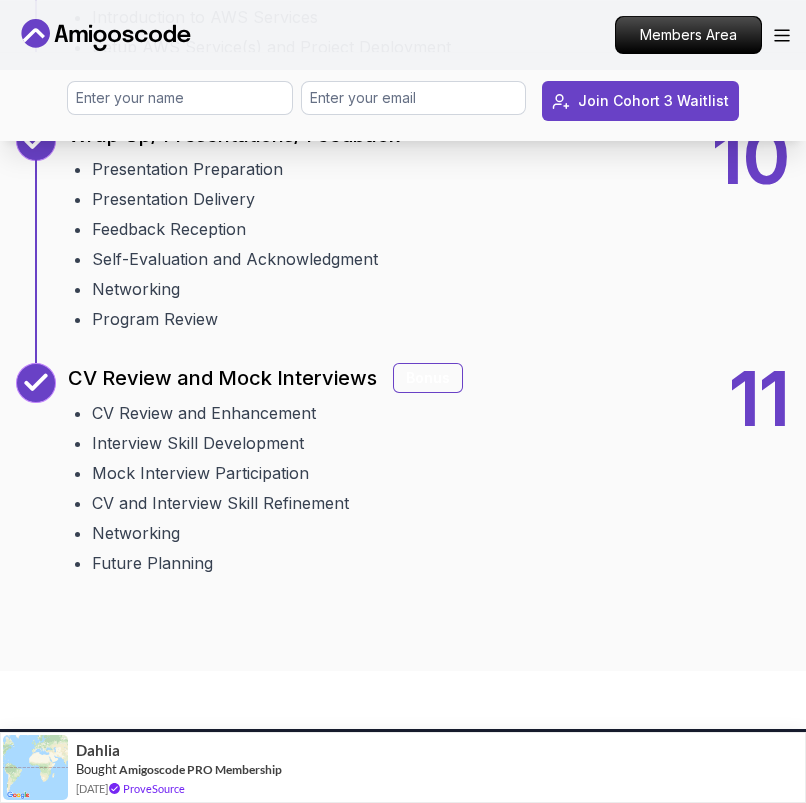 click on "Bonus" at bounding box center (428, 378) 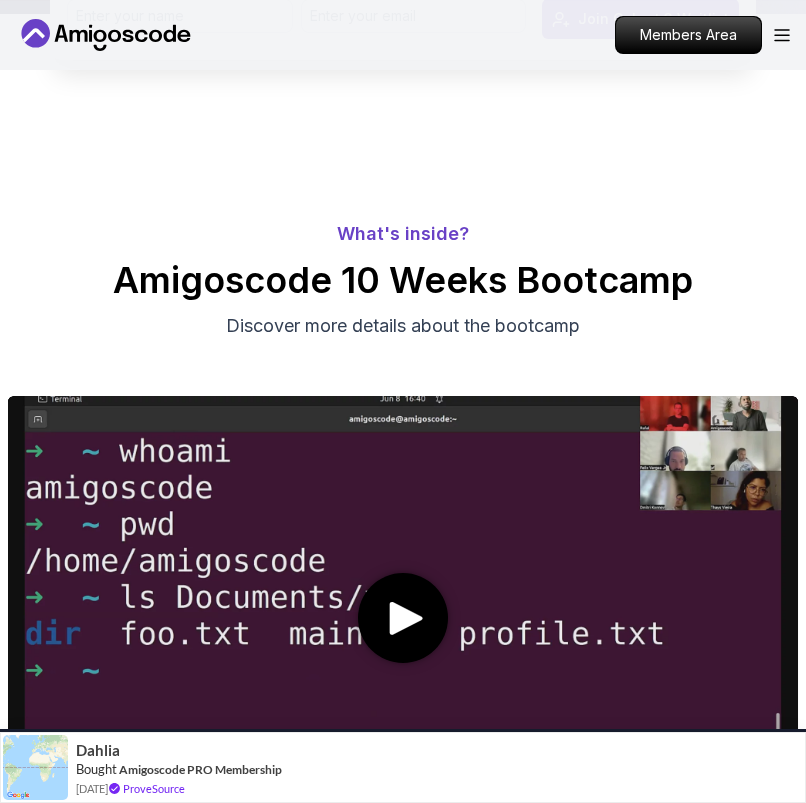 scroll, scrollTop: 100, scrollLeft: 0, axis: vertical 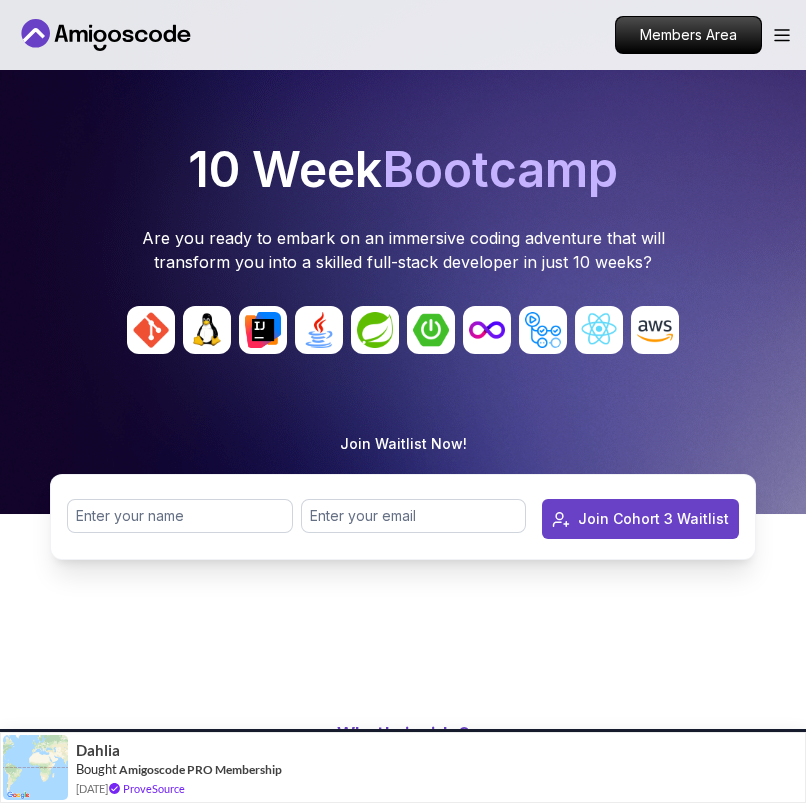 click on "Members Area" at bounding box center [702, 35] 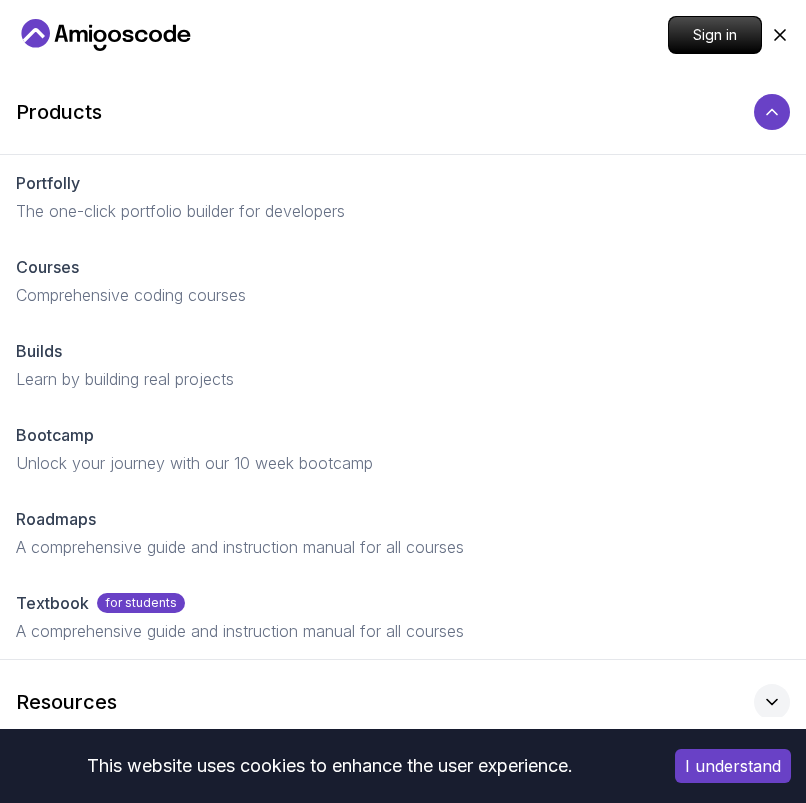 click at bounding box center [772, 112] 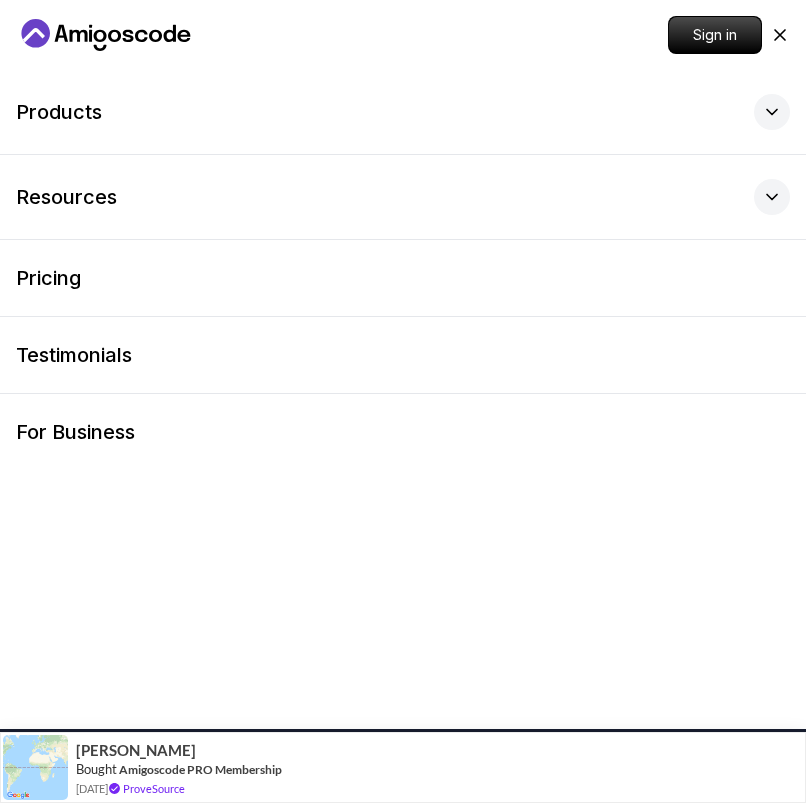 click on "Resources" at bounding box center (403, 197) 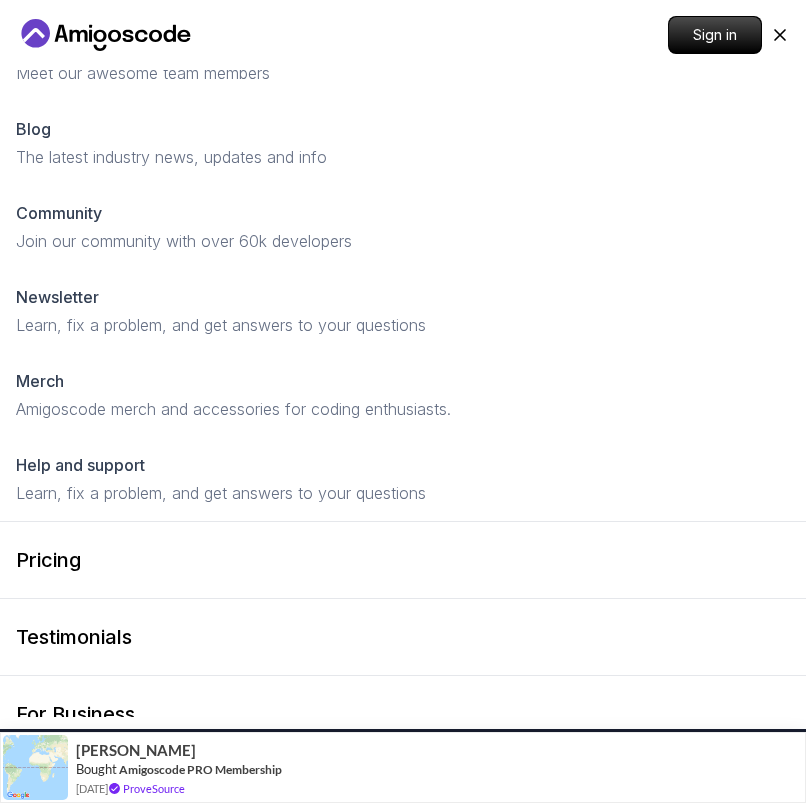 scroll, scrollTop: 255, scrollLeft: 0, axis: vertical 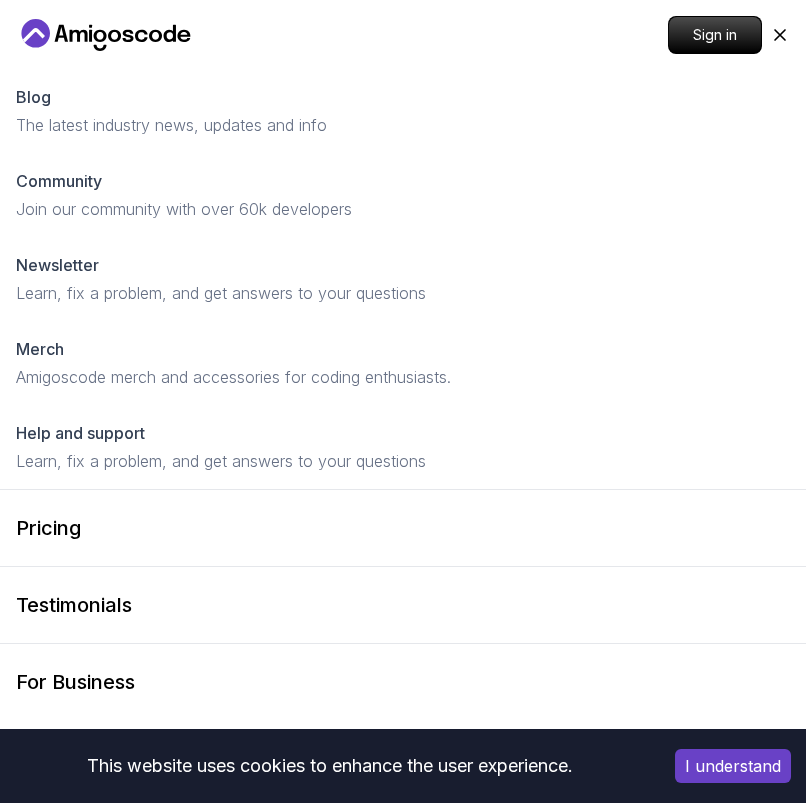 click on "Pricing" at bounding box center [48, 528] 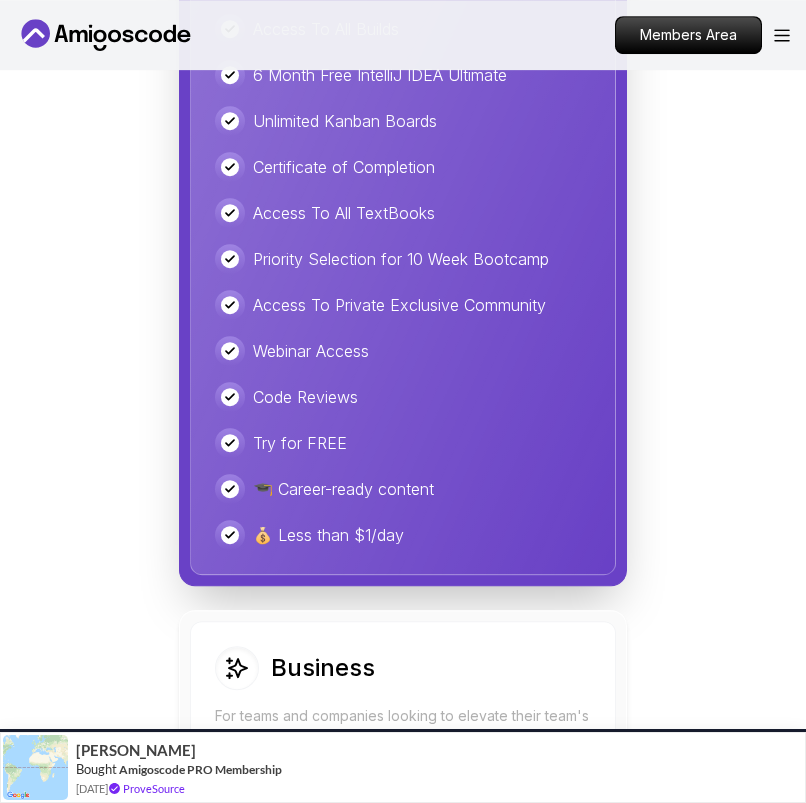 scroll, scrollTop: 5919, scrollLeft: 0, axis: vertical 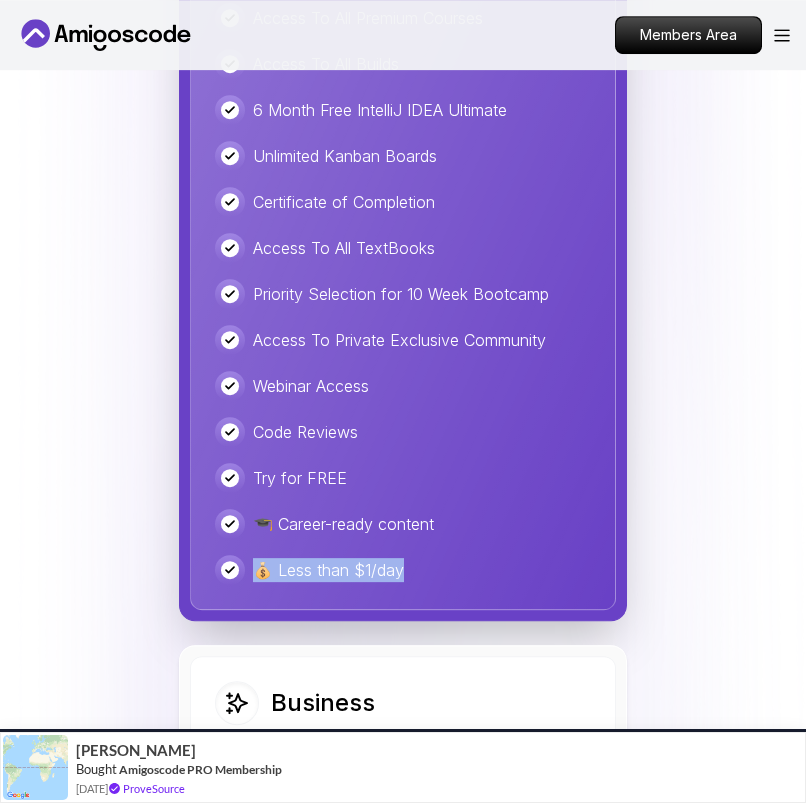 drag, startPoint x: 416, startPoint y: 567, endPoint x: 199, endPoint y: 563, distance: 217.03687 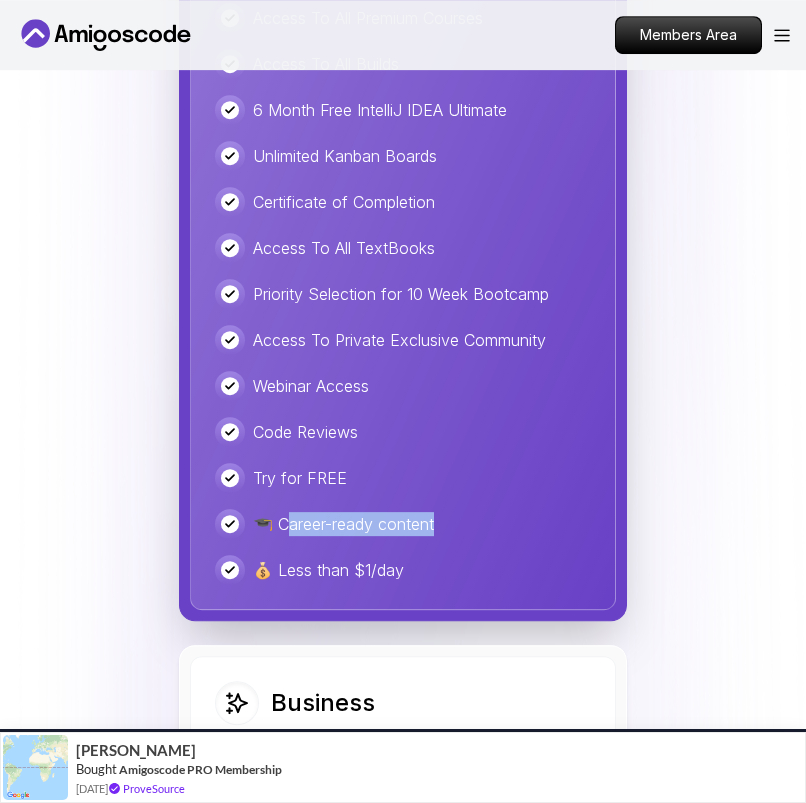 drag, startPoint x: 465, startPoint y: 521, endPoint x: 288, endPoint y: 521, distance: 177 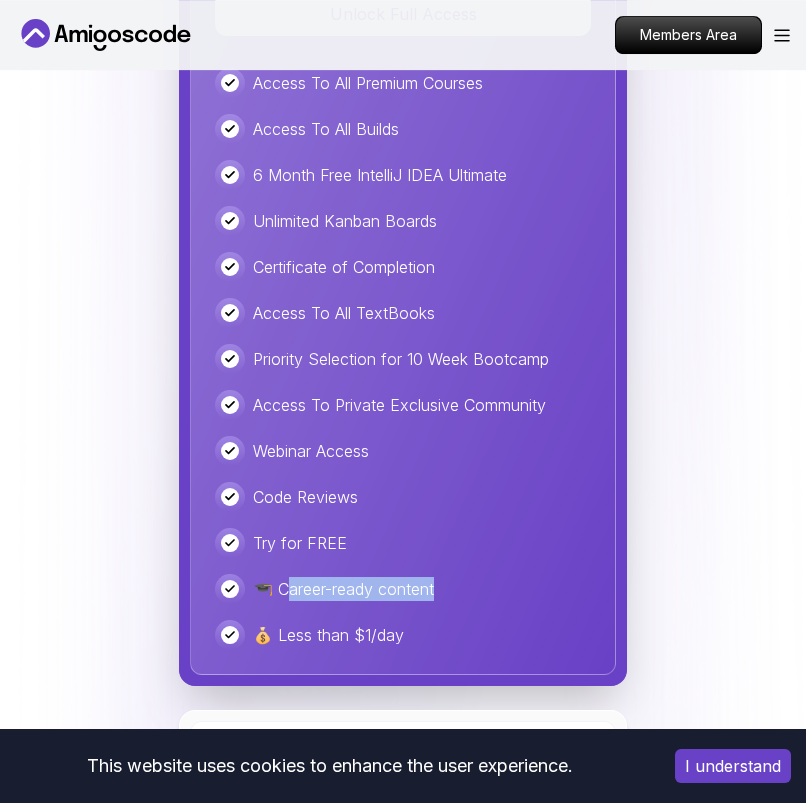scroll, scrollTop: 5819, scrollLeft: 0, axis: vertical 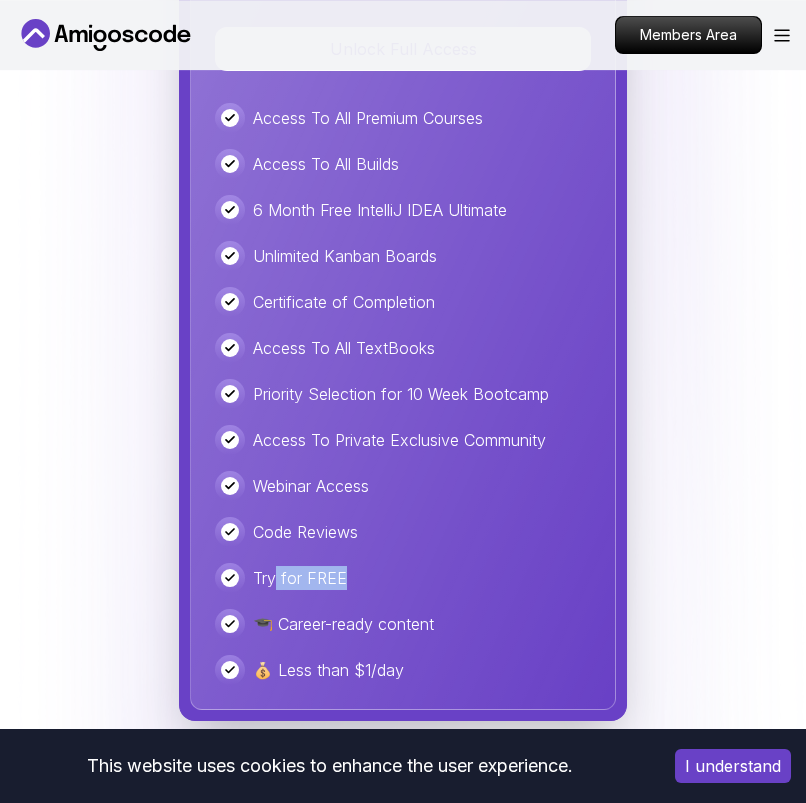 drag, startPoint x: 346, startPoint y: 564, endPoint x: 276, endPoint y: 566, distance: 70.028564 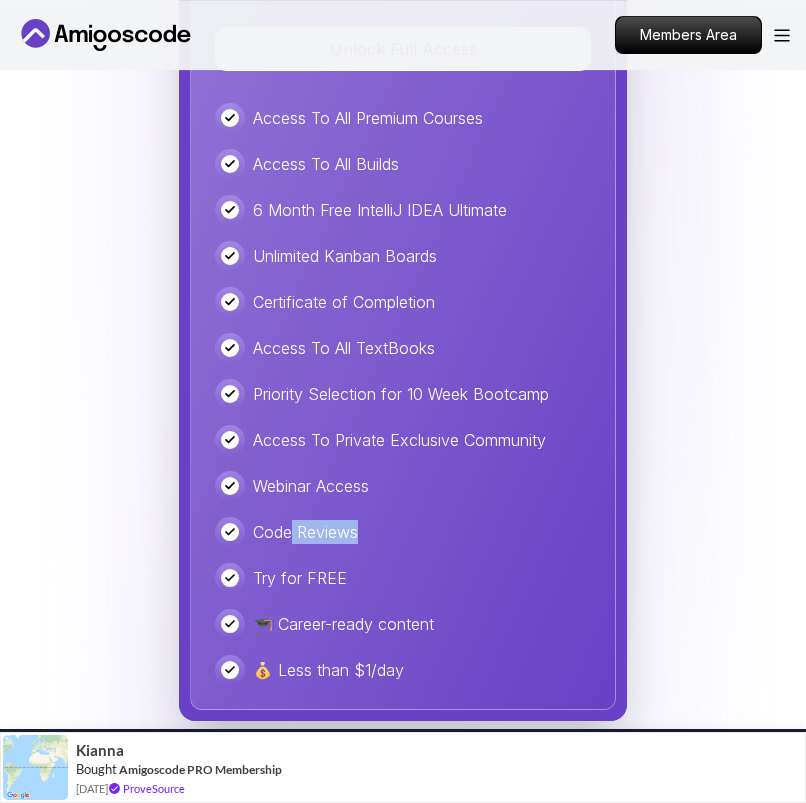 drag, startPoint x: 388, startPoint y: 518, endPoint x: 290, endPoint y: 518, distance: 98 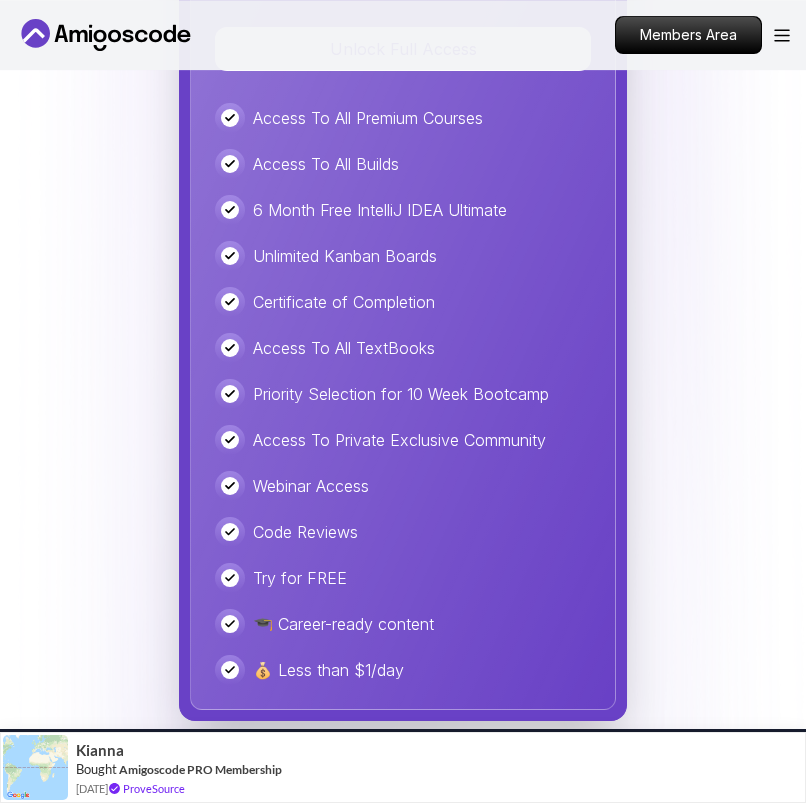 click on "Webinar Access" at bounding box center (403, 486) 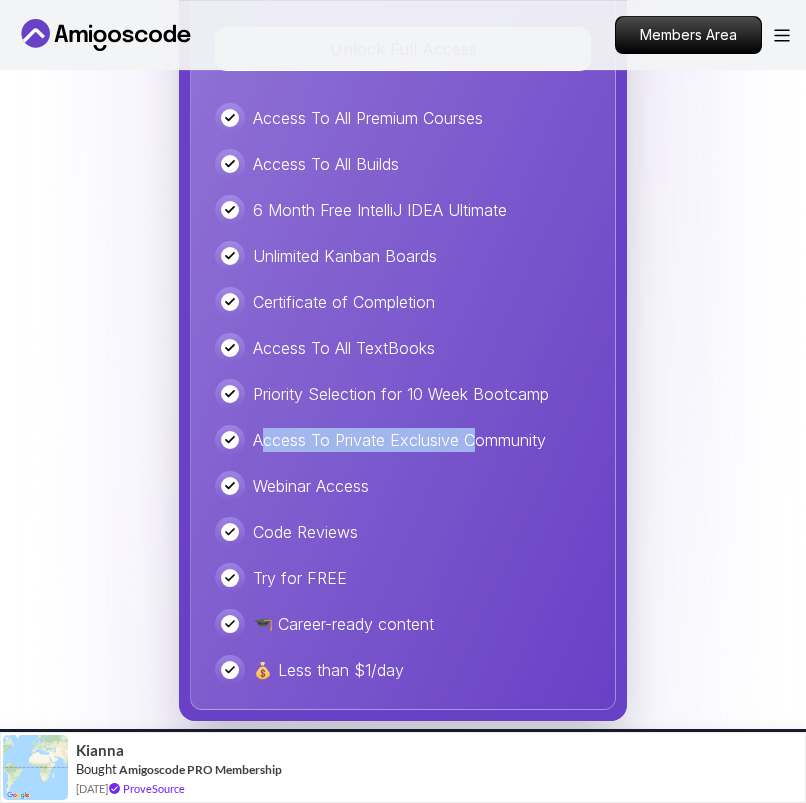 drag, startPoint x: 475, startPoint y: 439, endPoint x: 245, endPoint y: 438, distance: 230.00217 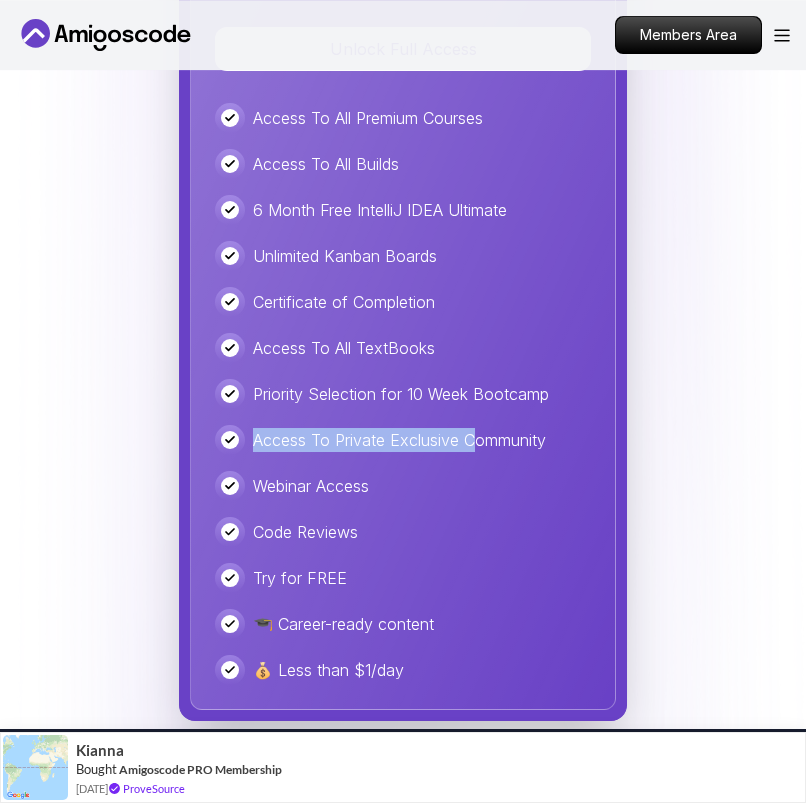 scroll, scrollTop: 5719, scrollLeft: 0, axis: vertical 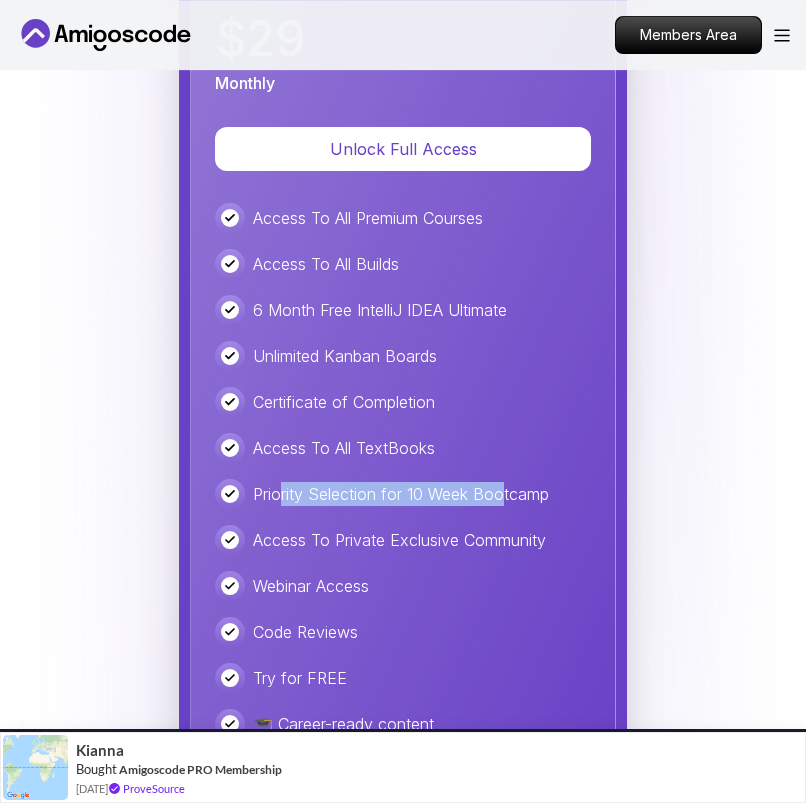 drag, startPoint x: 282, startPoint y: 491, endPoint x: 501, endPoint y: 491, distance: 219 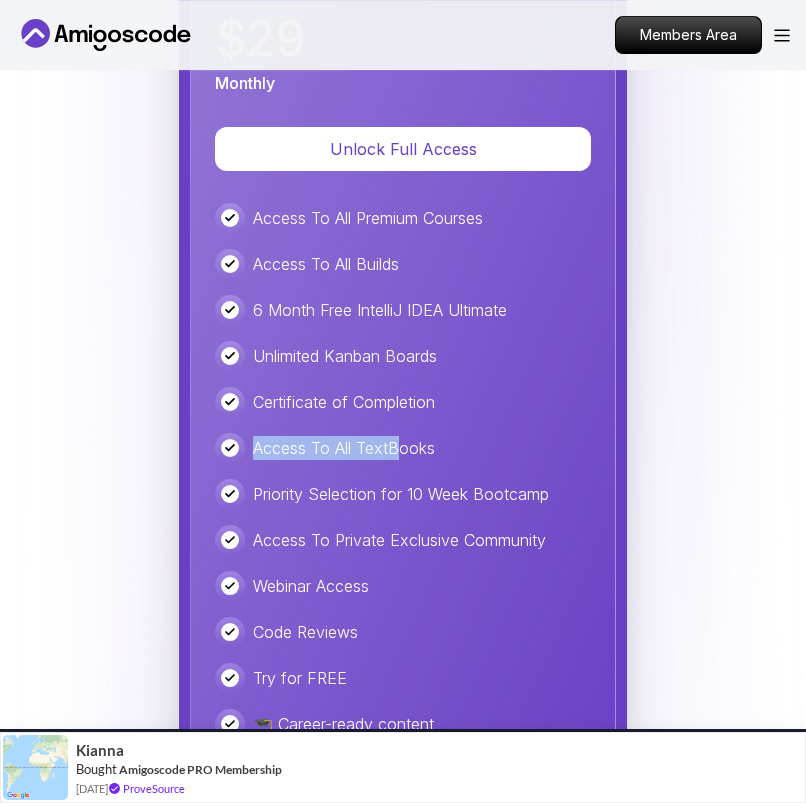drag, startPoint x: 256, startPoint y: 431, endPoint x: 402, endPoint y: 435, distance: 146.05478 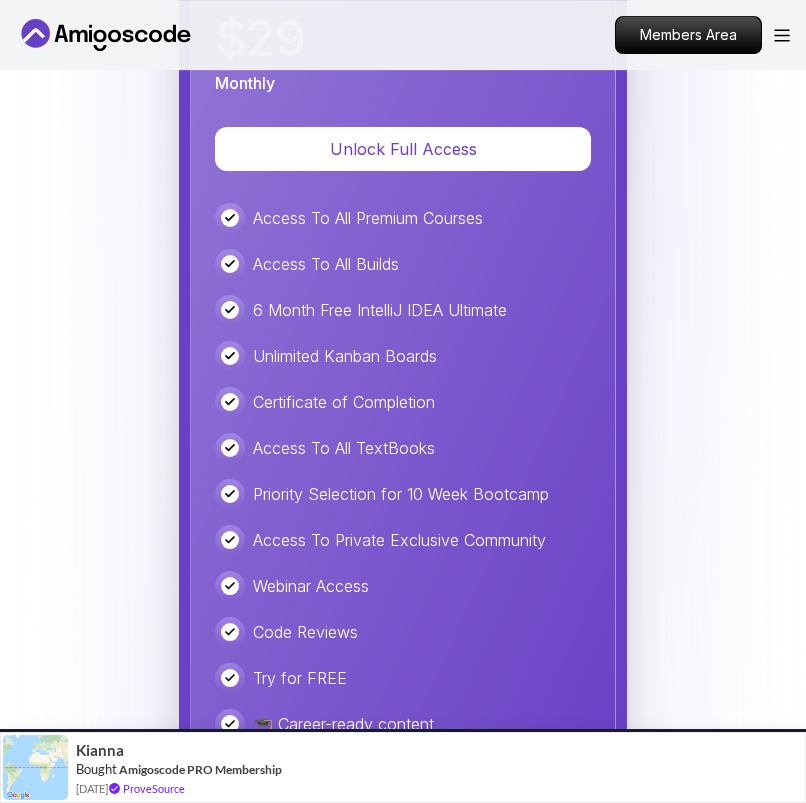 click on "Access To All TextBooks" at bounding box center (403, 448) 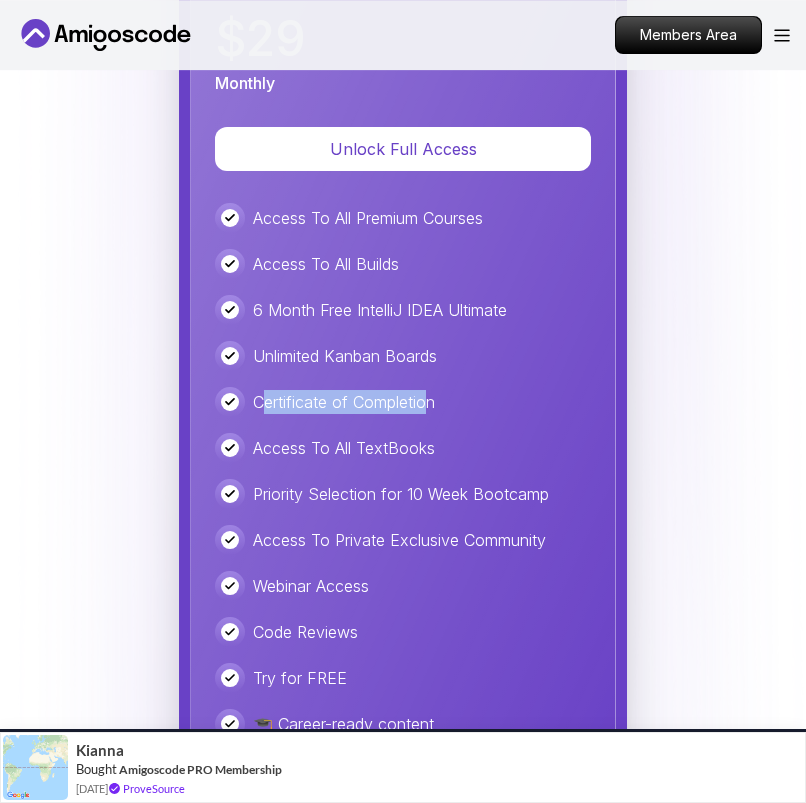 drag, startPoint x: 262, startPoint y: 387, endPoint x: 429, endPoint y: 401, distance: 167.5858 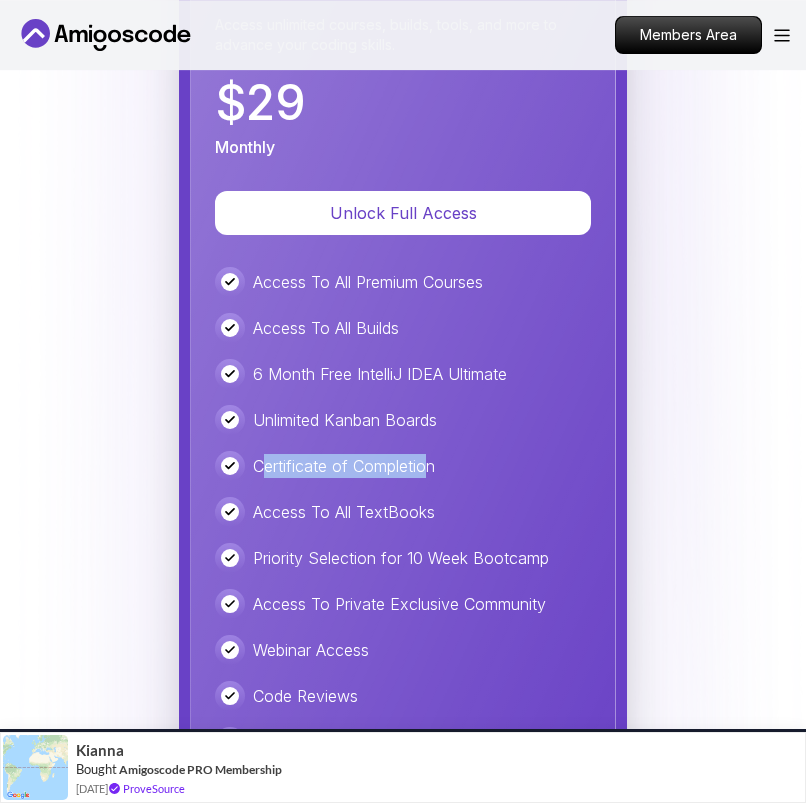 scroll, scrollTop: 5619, scrollLeft: 0, axis: vertical 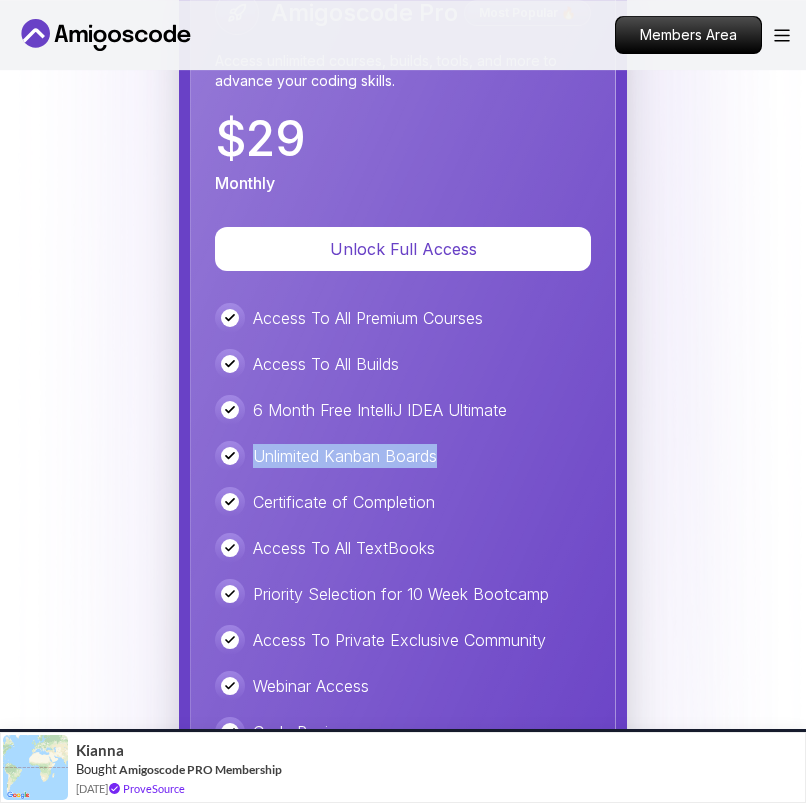 drag, startPoint x: 202, startPoint y: 440, endPoint x: 488, endPoint y: 444, distance: 286.02798 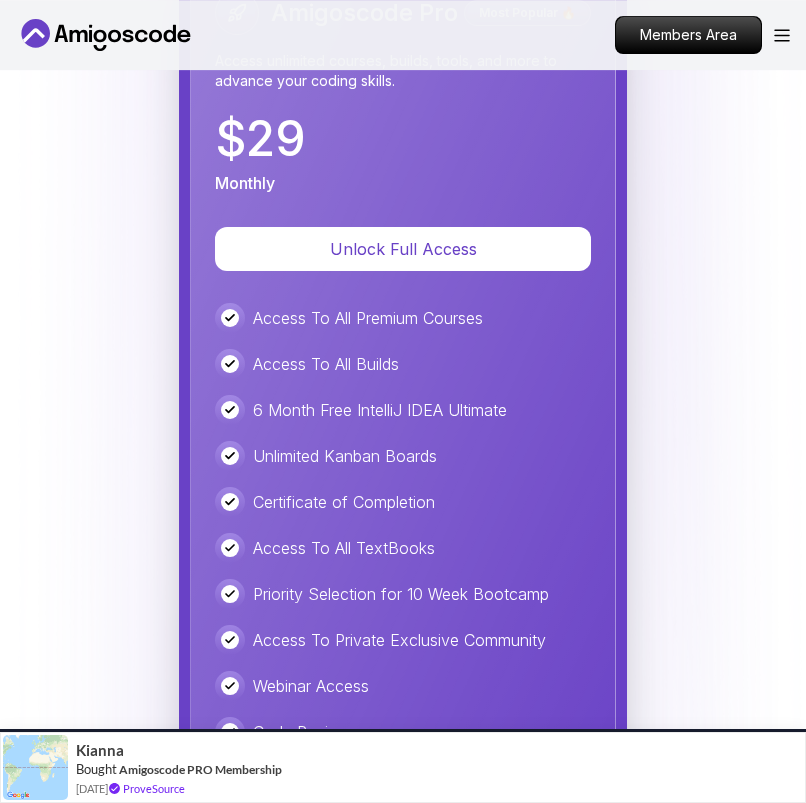 click at bounding box center (230, 410) 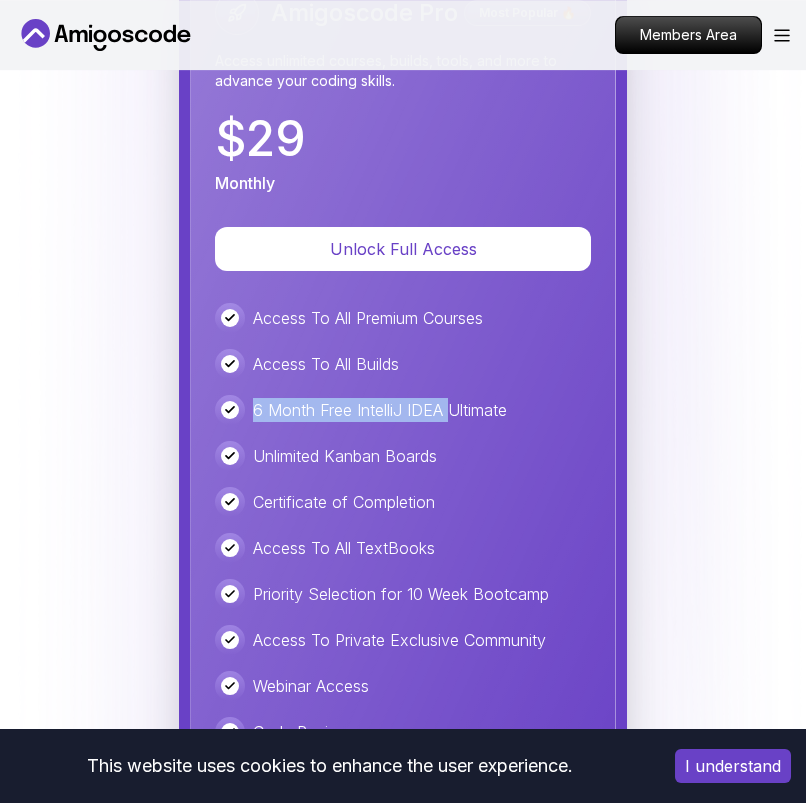drag, startPoint x: 250, startPoint y: 396, endPoint x: 452, endPoint y: 401, distance: 202.06187 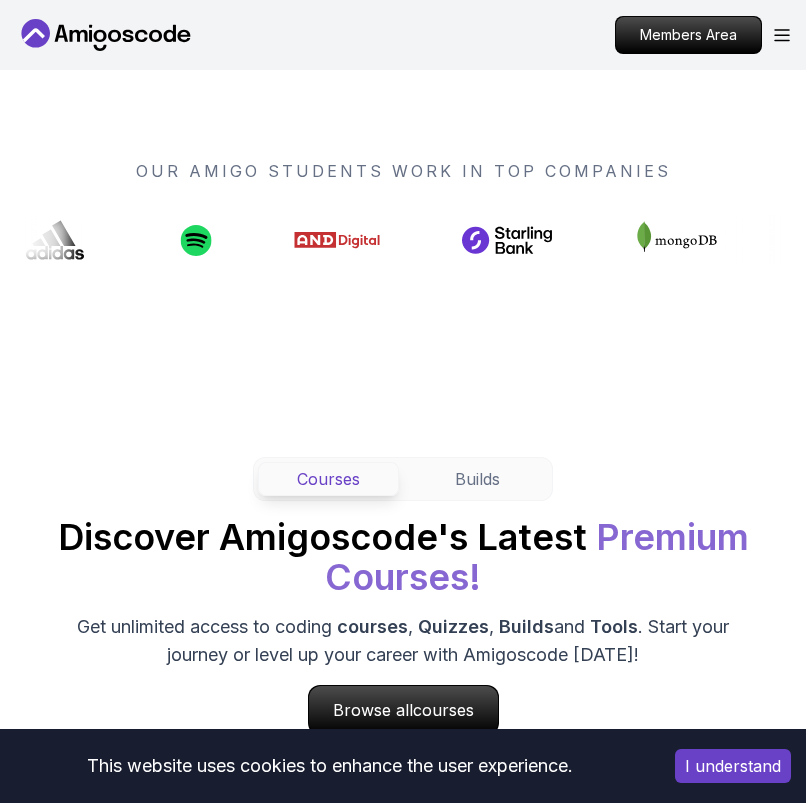 scroll, scrollTop: 1519, scrollLeft: 0, axis: vertical 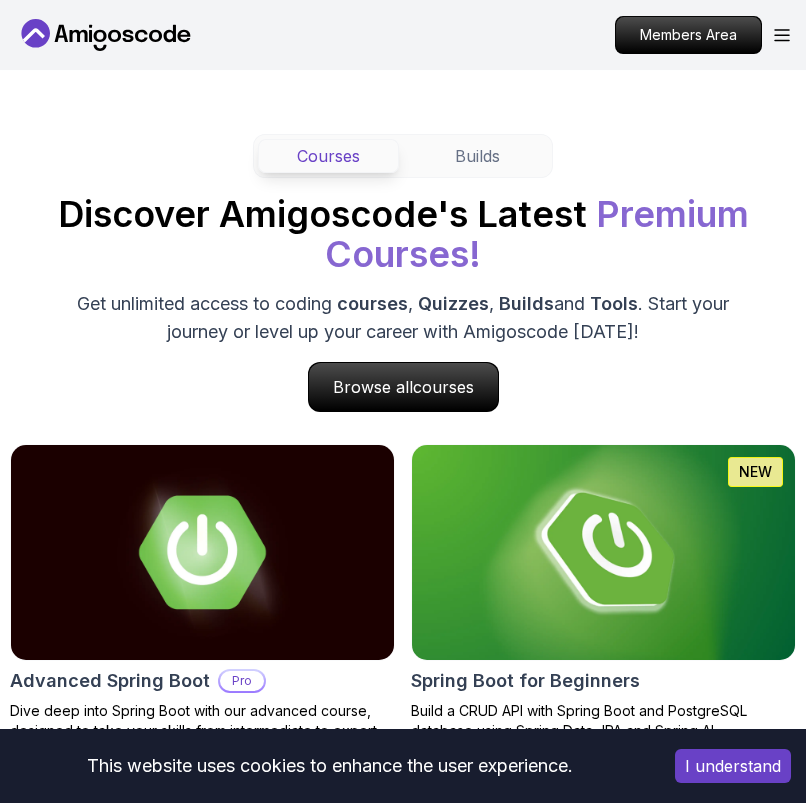 click on "Builds" at bounding box center (477, 156) 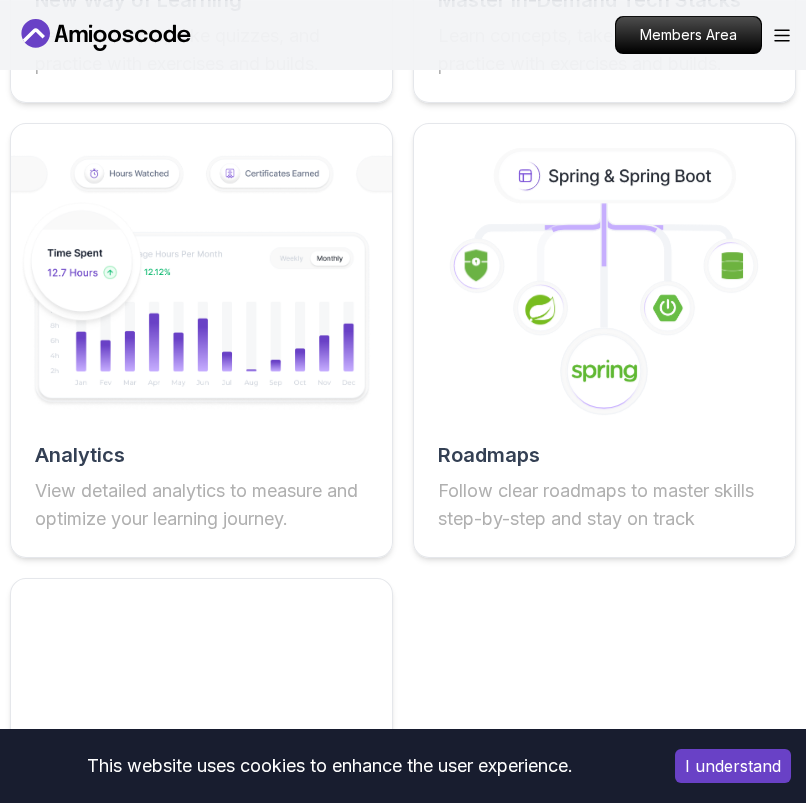 scroll, scrollTop: 3219, scrollLeft: 0, axis: vertical 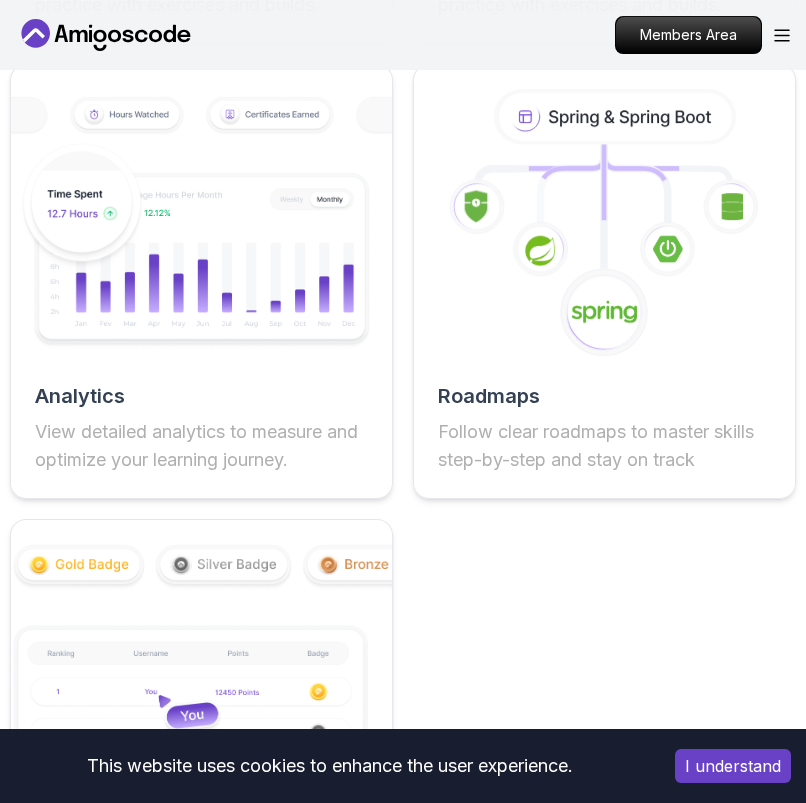 click on "Roadmaps" at bounding box center [604, 396] 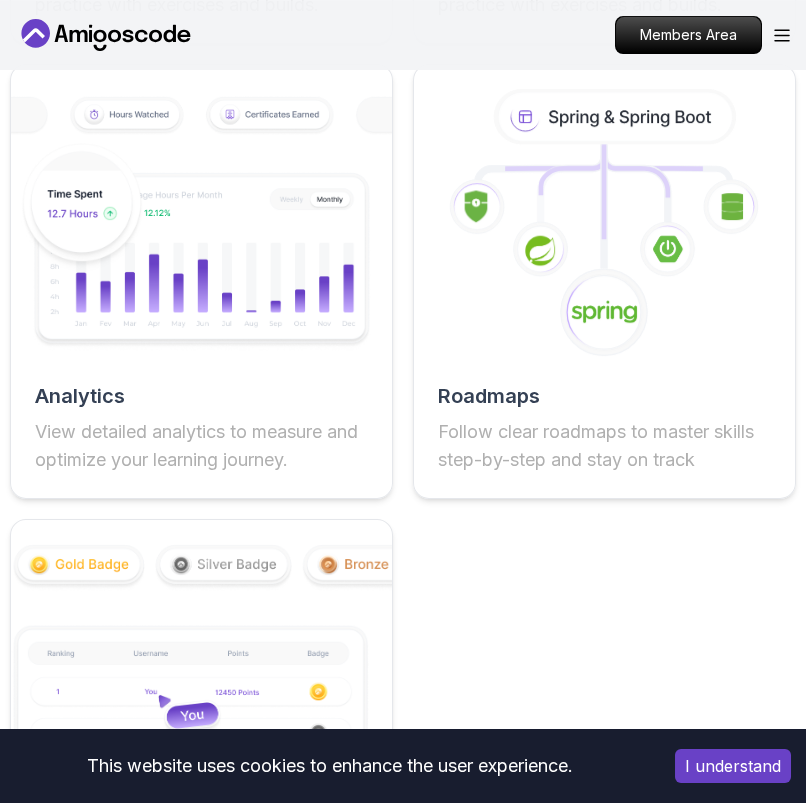 click 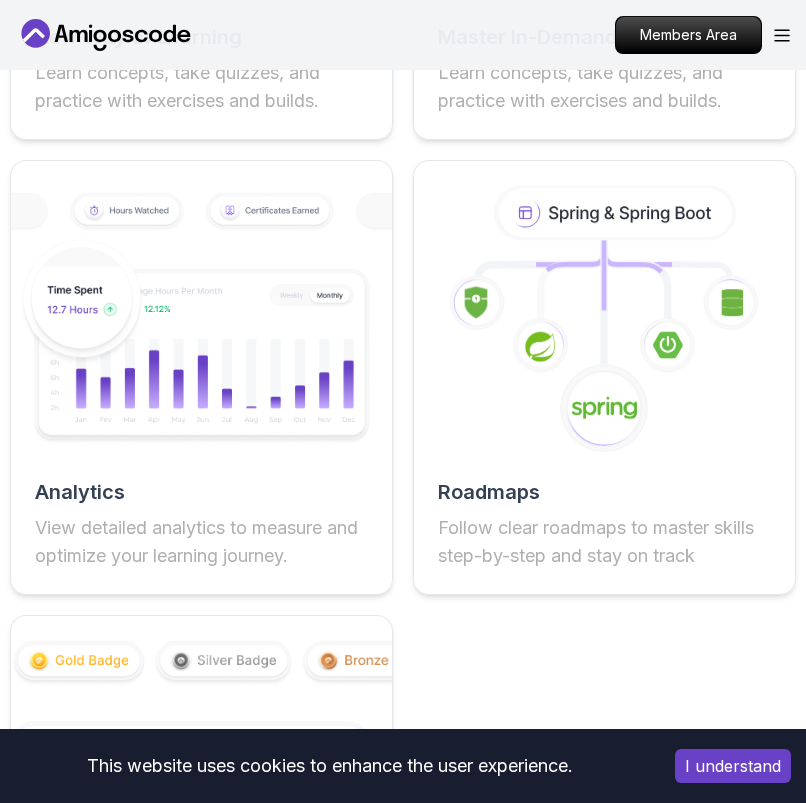 scroll, scrollTop: 3119, scrollLeft: 0, axis: vertical 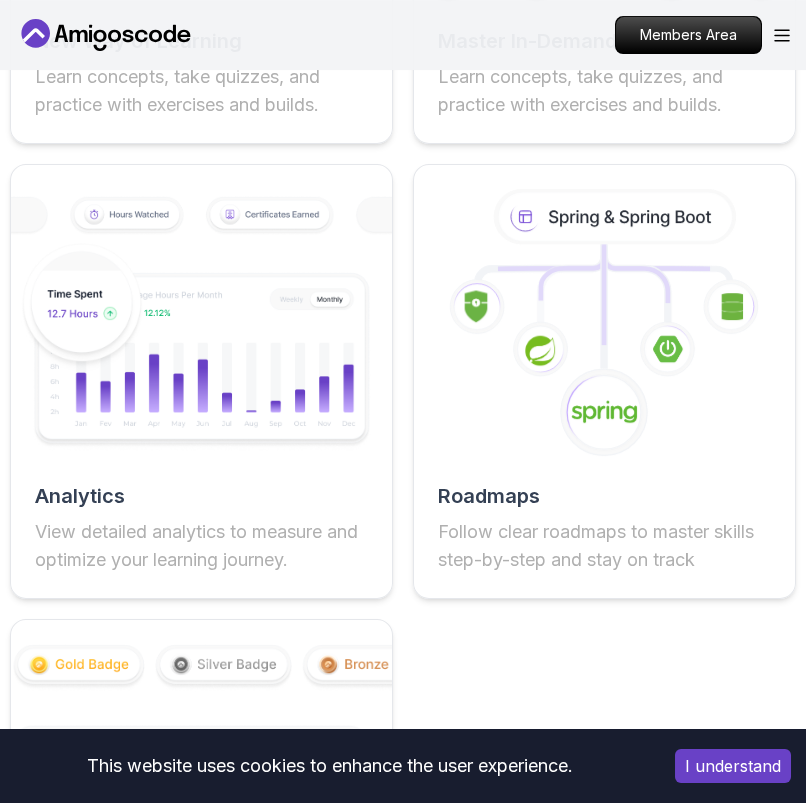 click 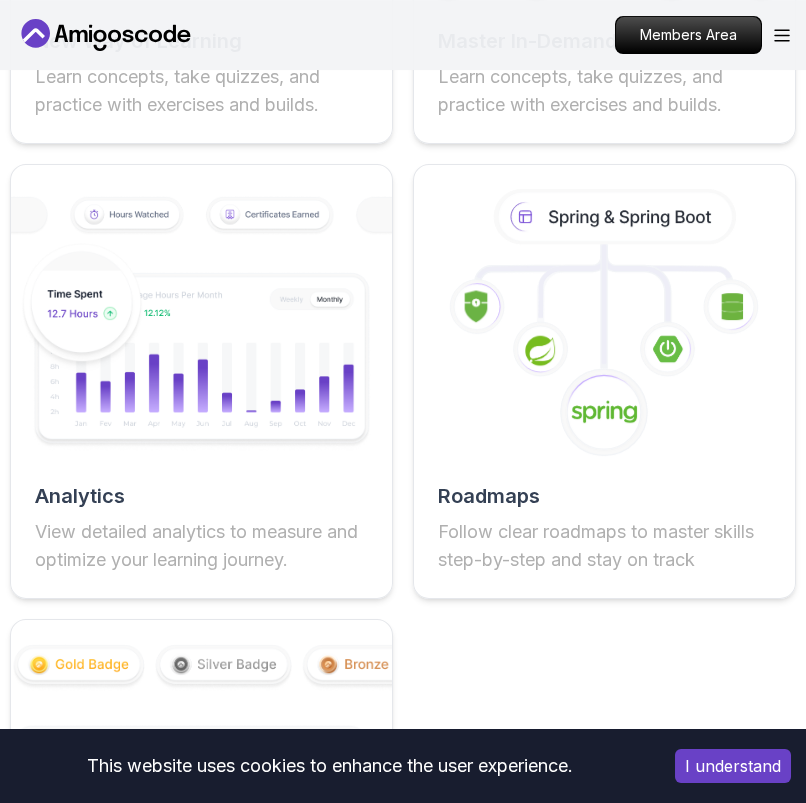 click 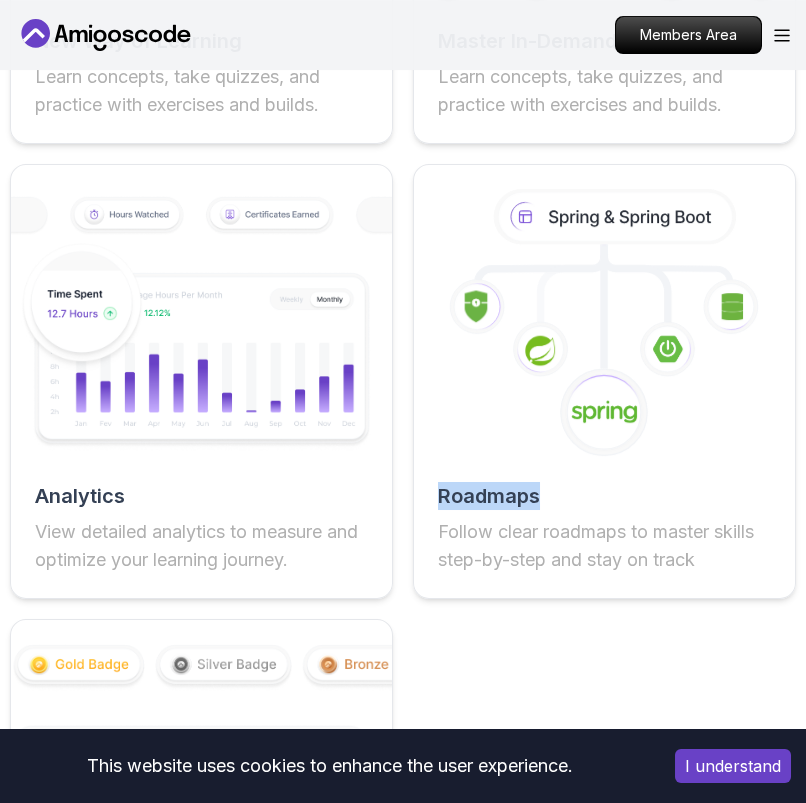 click 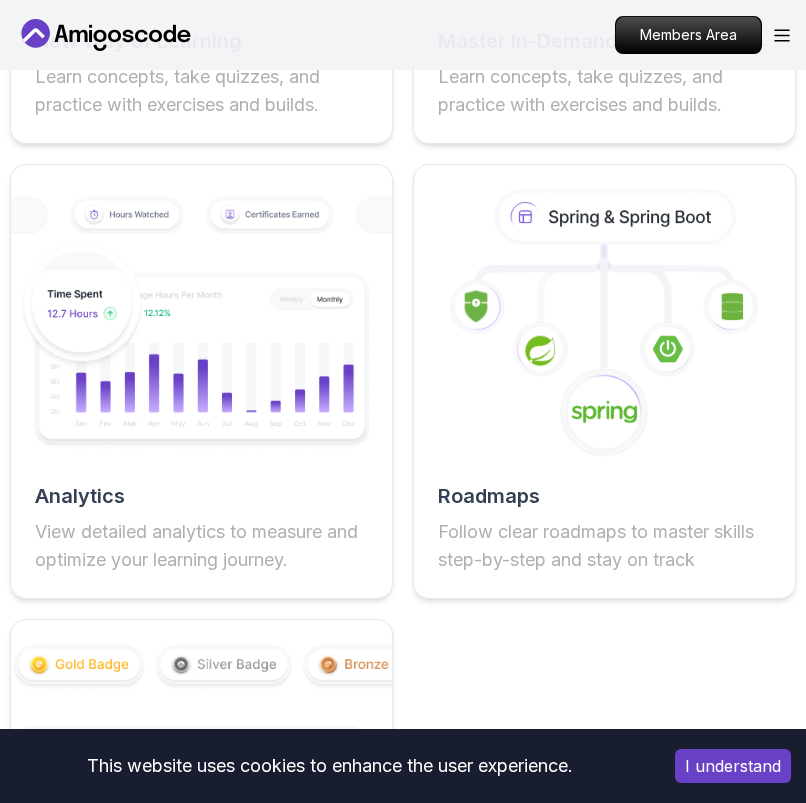 click 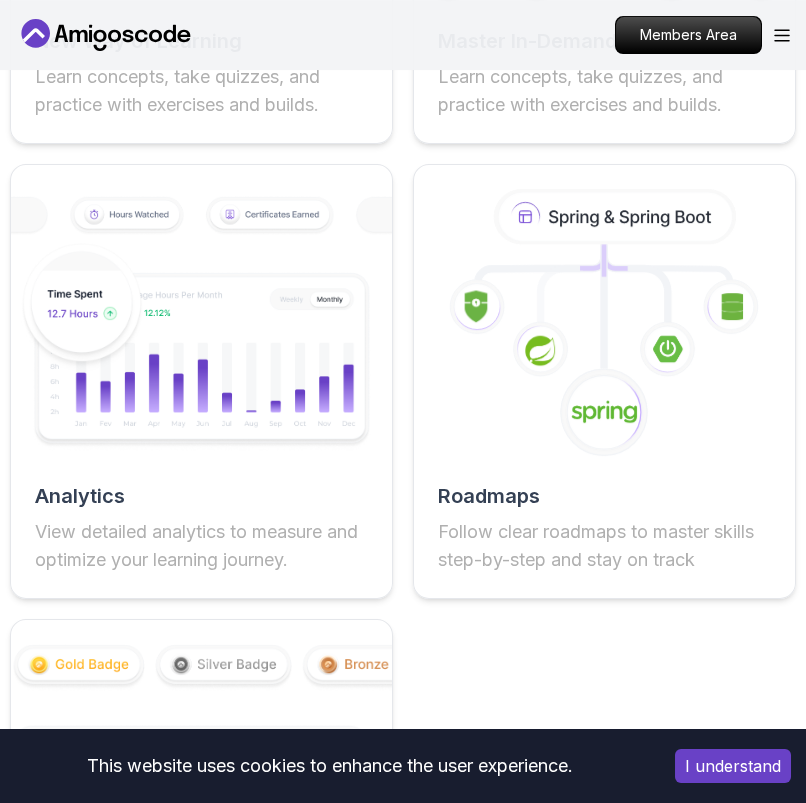 click on "Roadmaps Follow clear roadmaps to master skills step-by-step and stay on track" at bounding box center (604, 382) 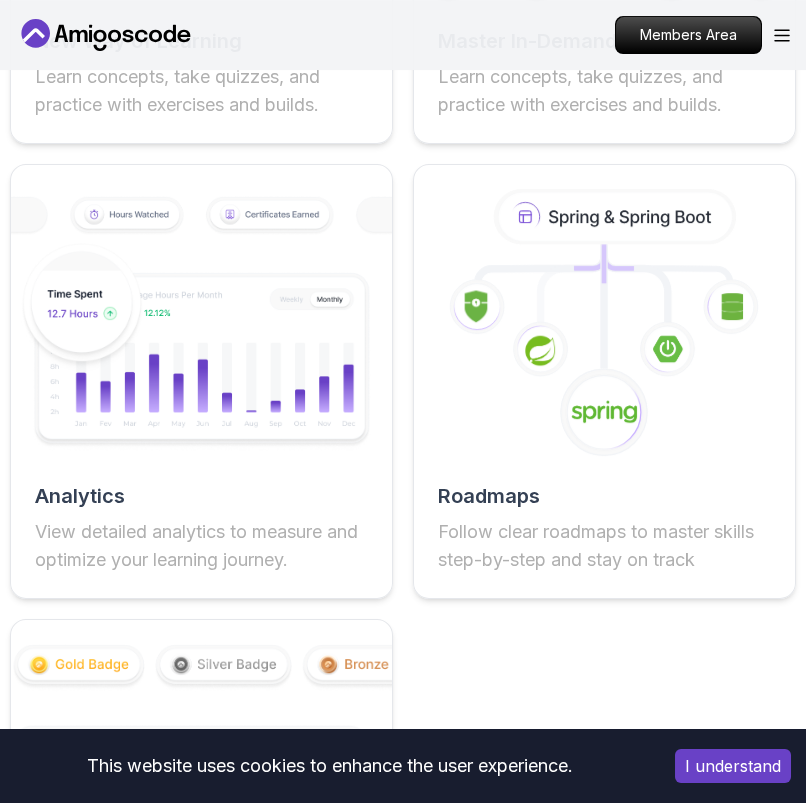 click 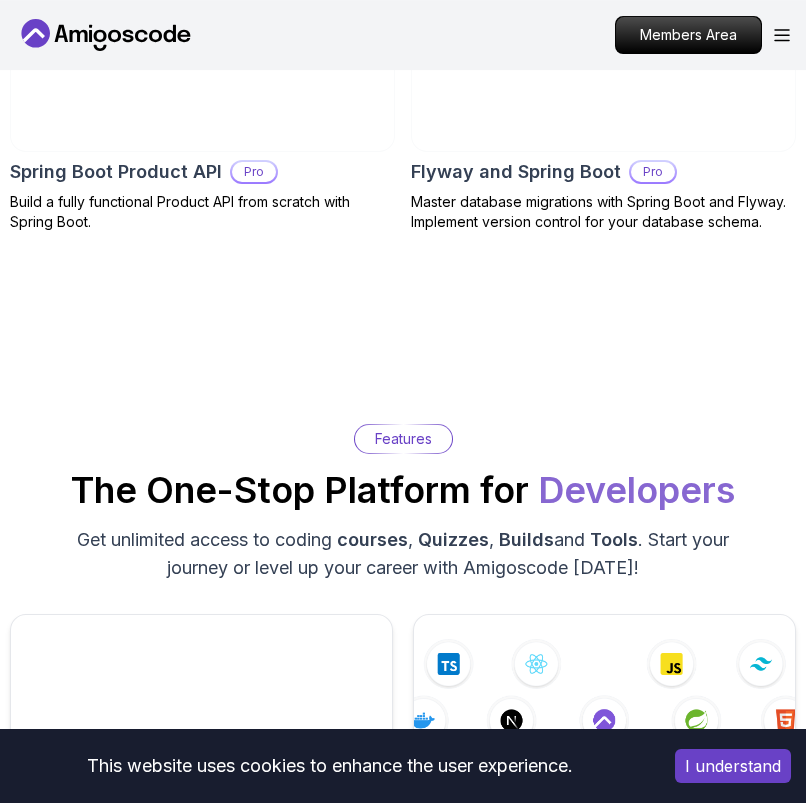 scroll, scrollTop: 2319, scrollLeft: 0, axis: vertical 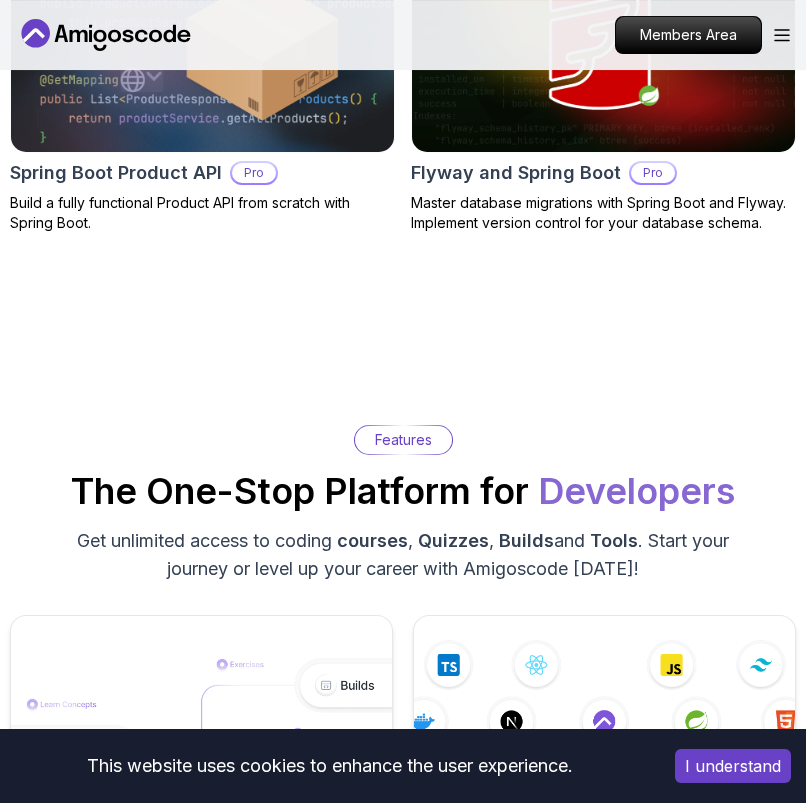 click on "Developers" at bounding box center (636, 491) 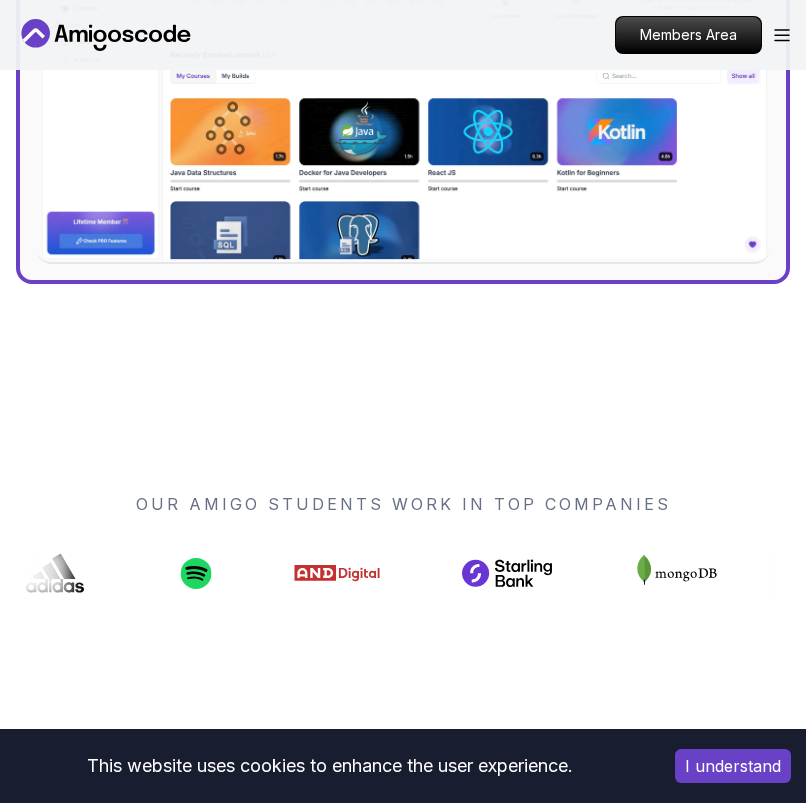 scroll, scrollTop: 0, scrollLeft: 0, axis: both 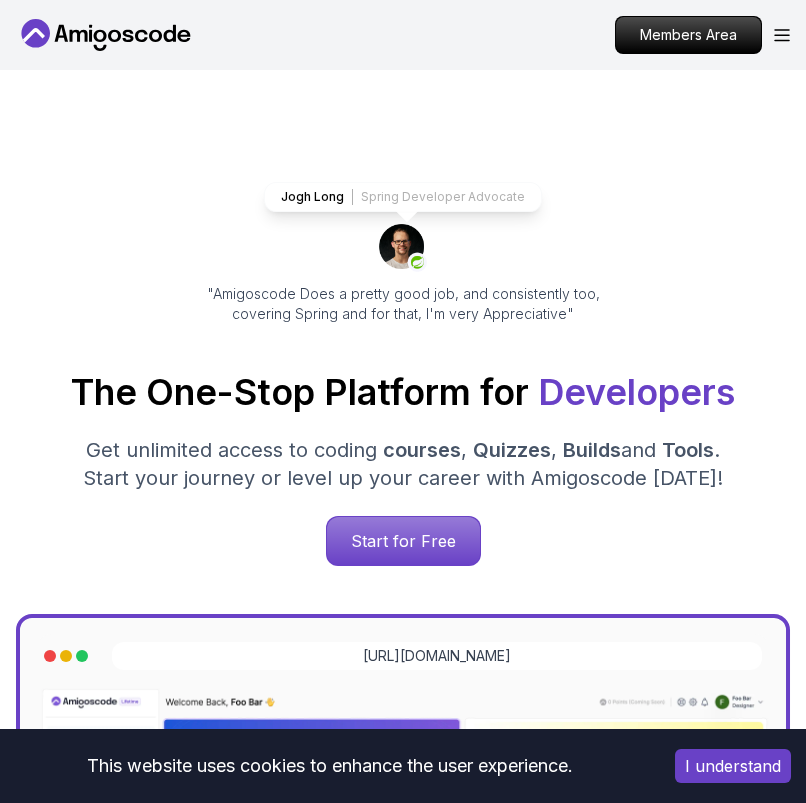 click 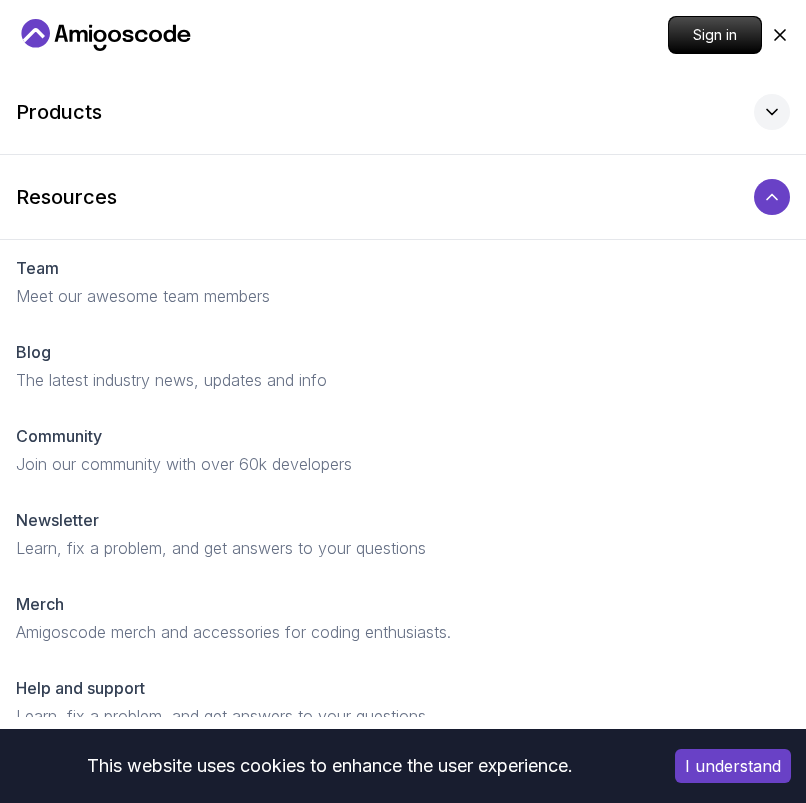 click 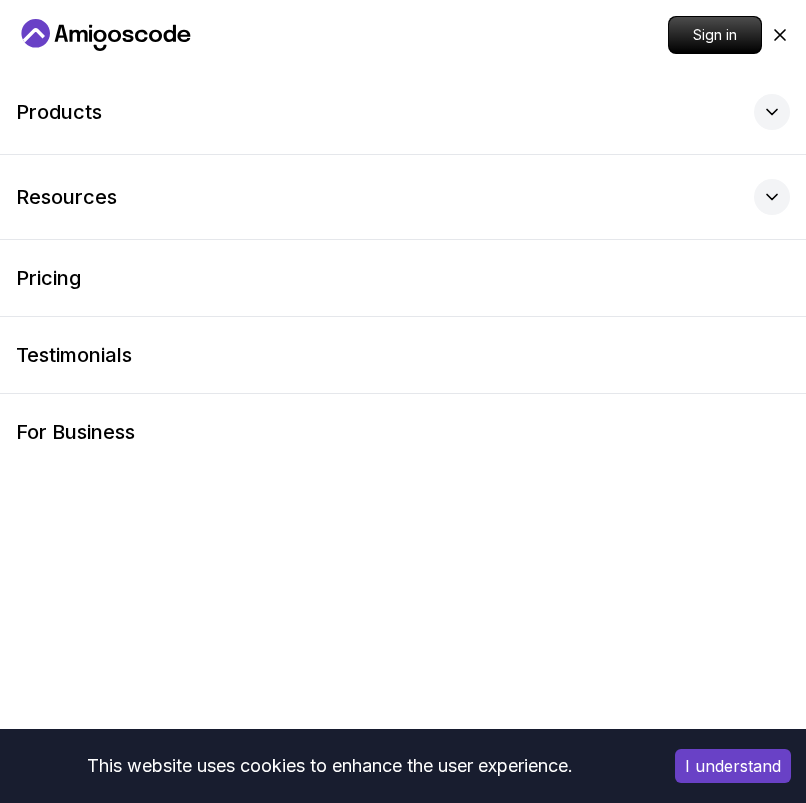 click on "Resources" at bounding box center [403, 197] 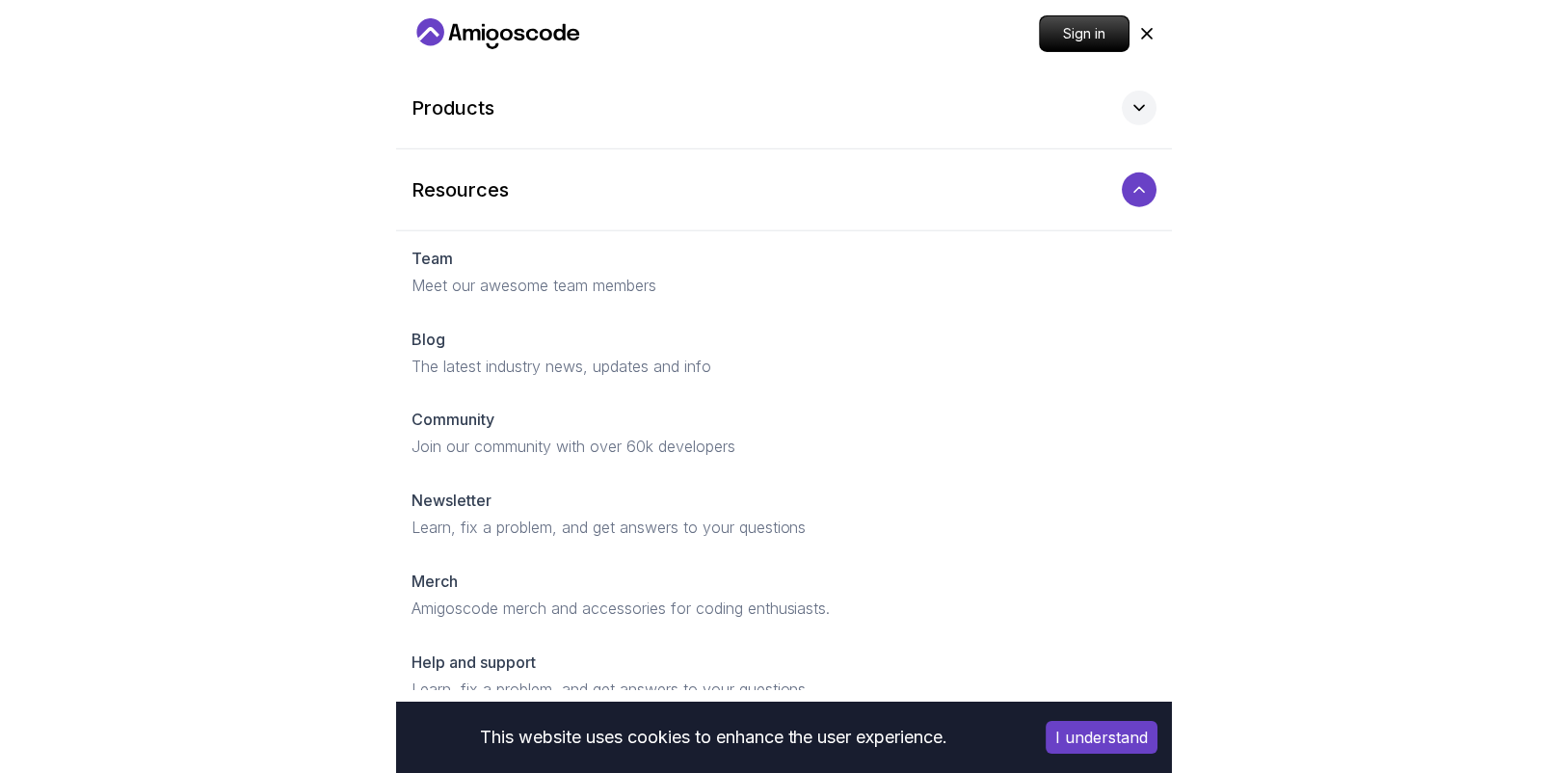 scroll, scrollTop: 0, scrollLeft: 0, axis: both 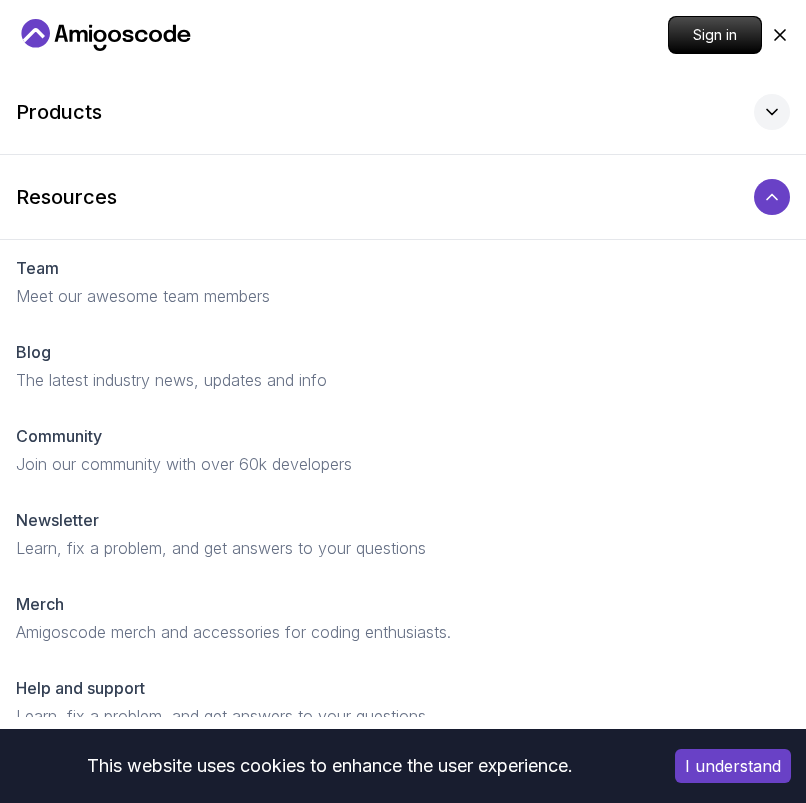 click on "Resources" at bounding box center [403, 197] 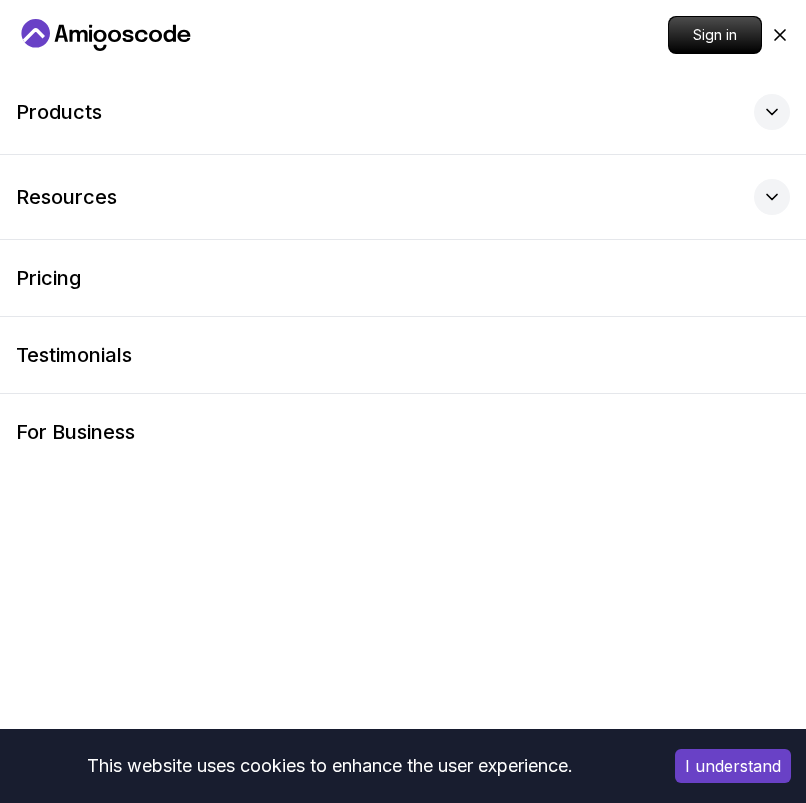 click on "Sign in" at bounding box center (403, 35) 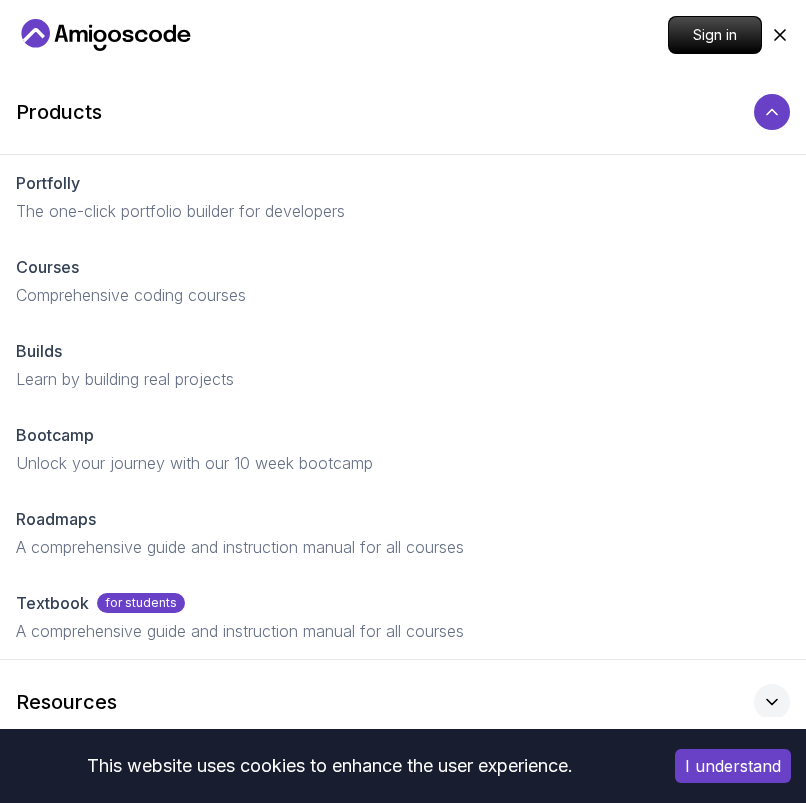 click on "A comprehensive guide and instruction manual for all courses" at bounding box center [403, 547] 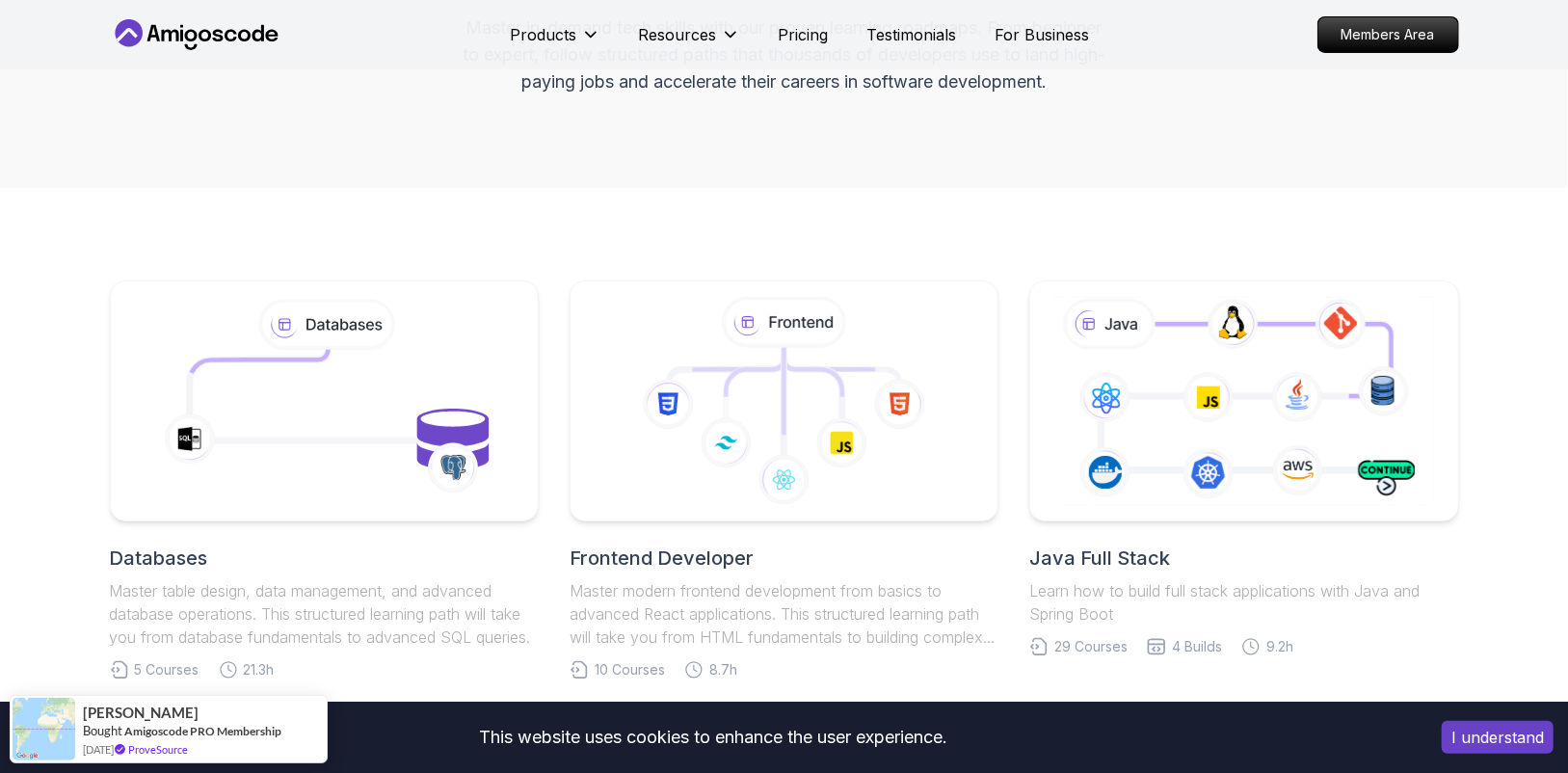 scroll, scrollTop: 289, scrollLeft: 0, axis: vertical 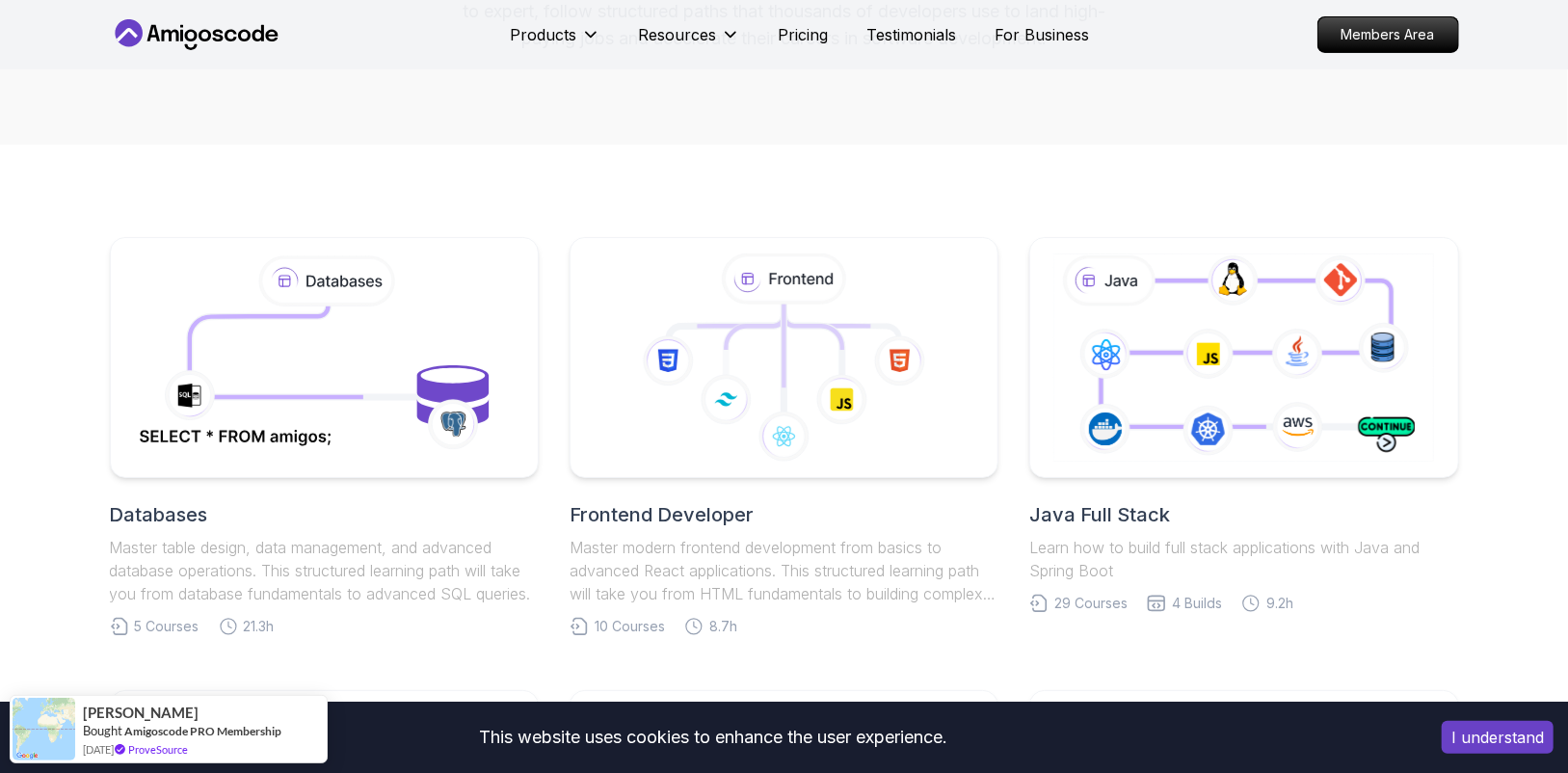 click 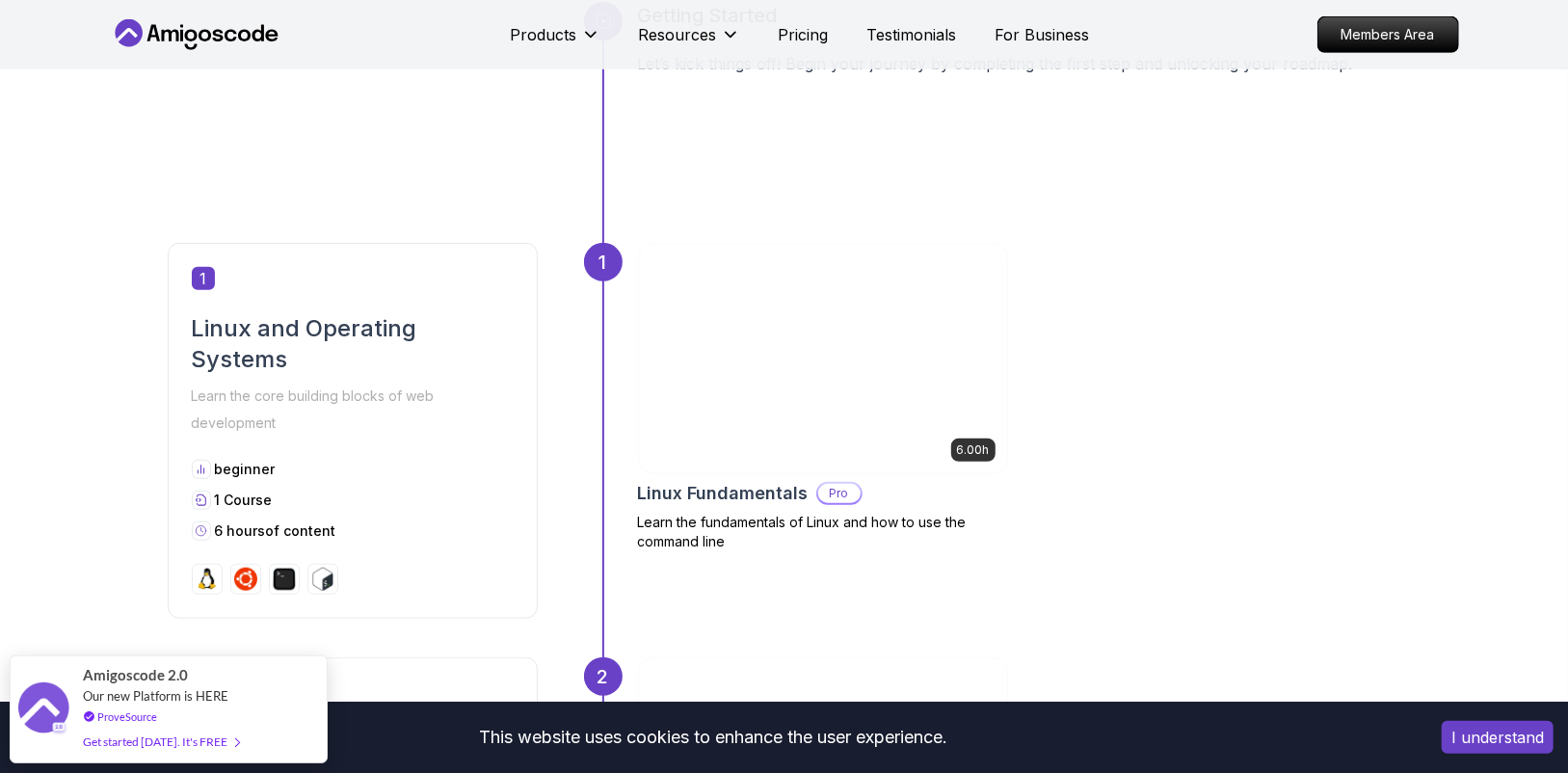 scroll, scrollTop: 867, scrollLeft: 0, axis: vertical 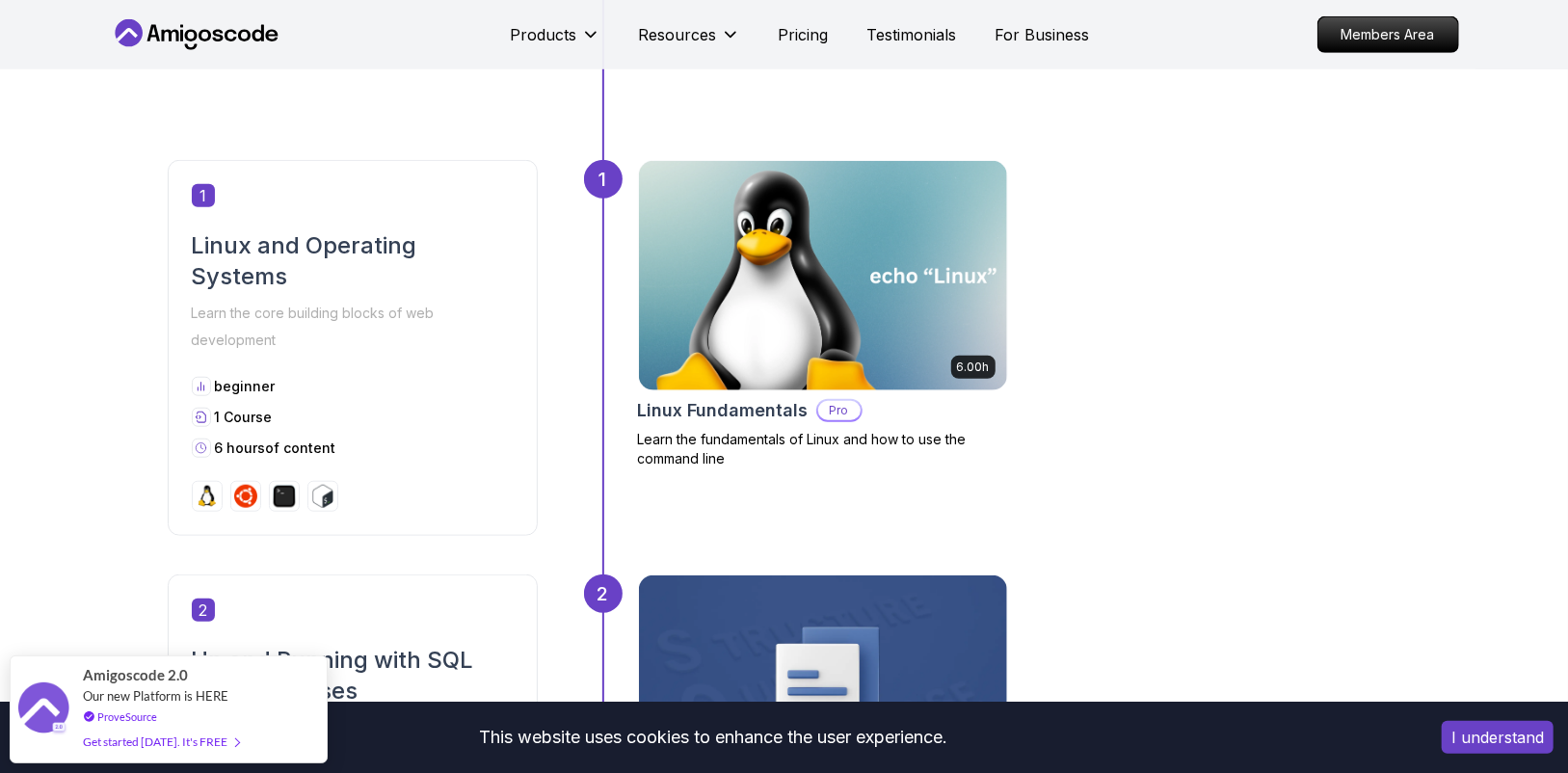 click on "6 hours  of content" at bounding box center (353, 448) 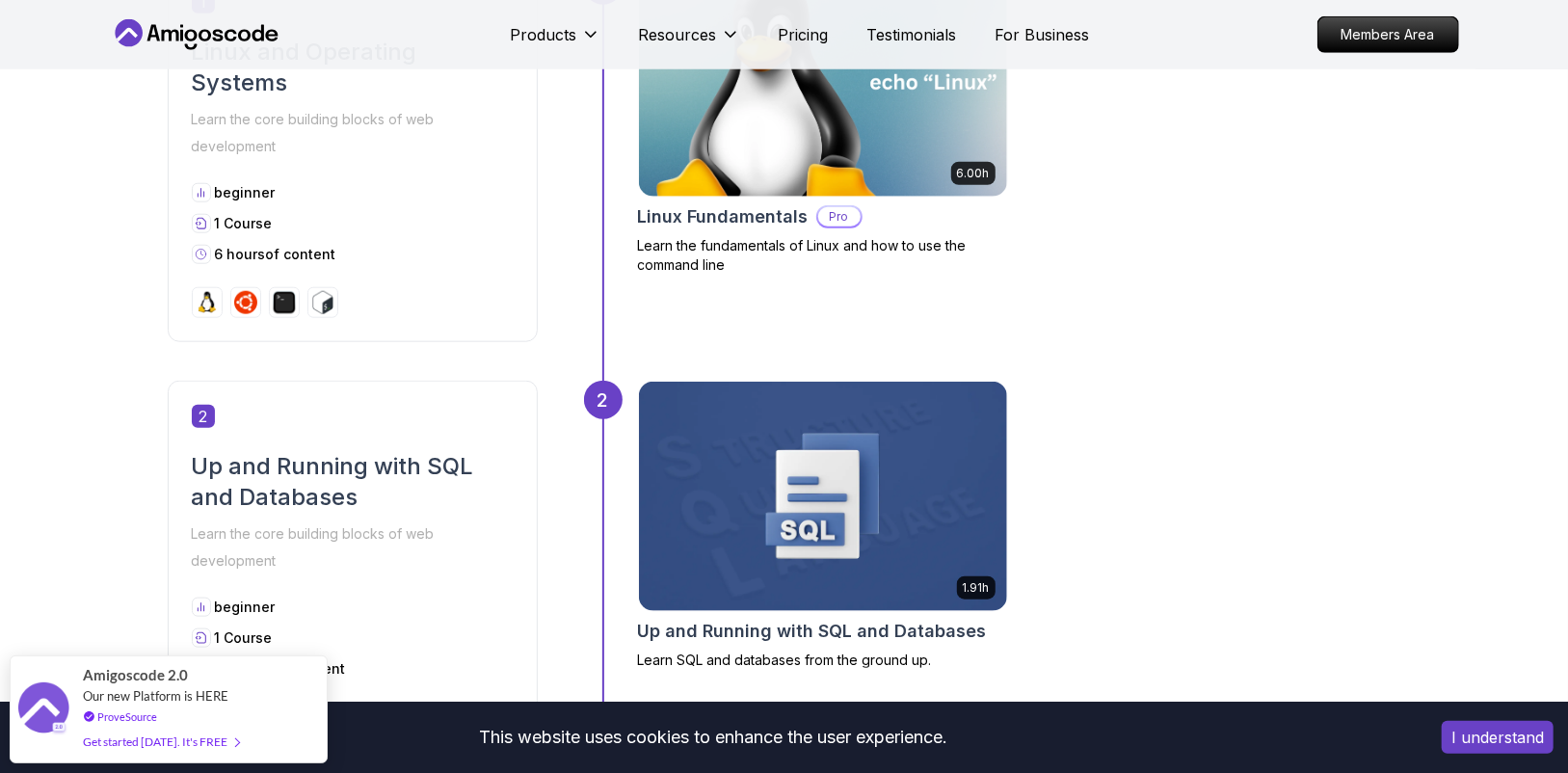 scroll, scrollTop: 1253, scrollLeft: 0, axis: vertical 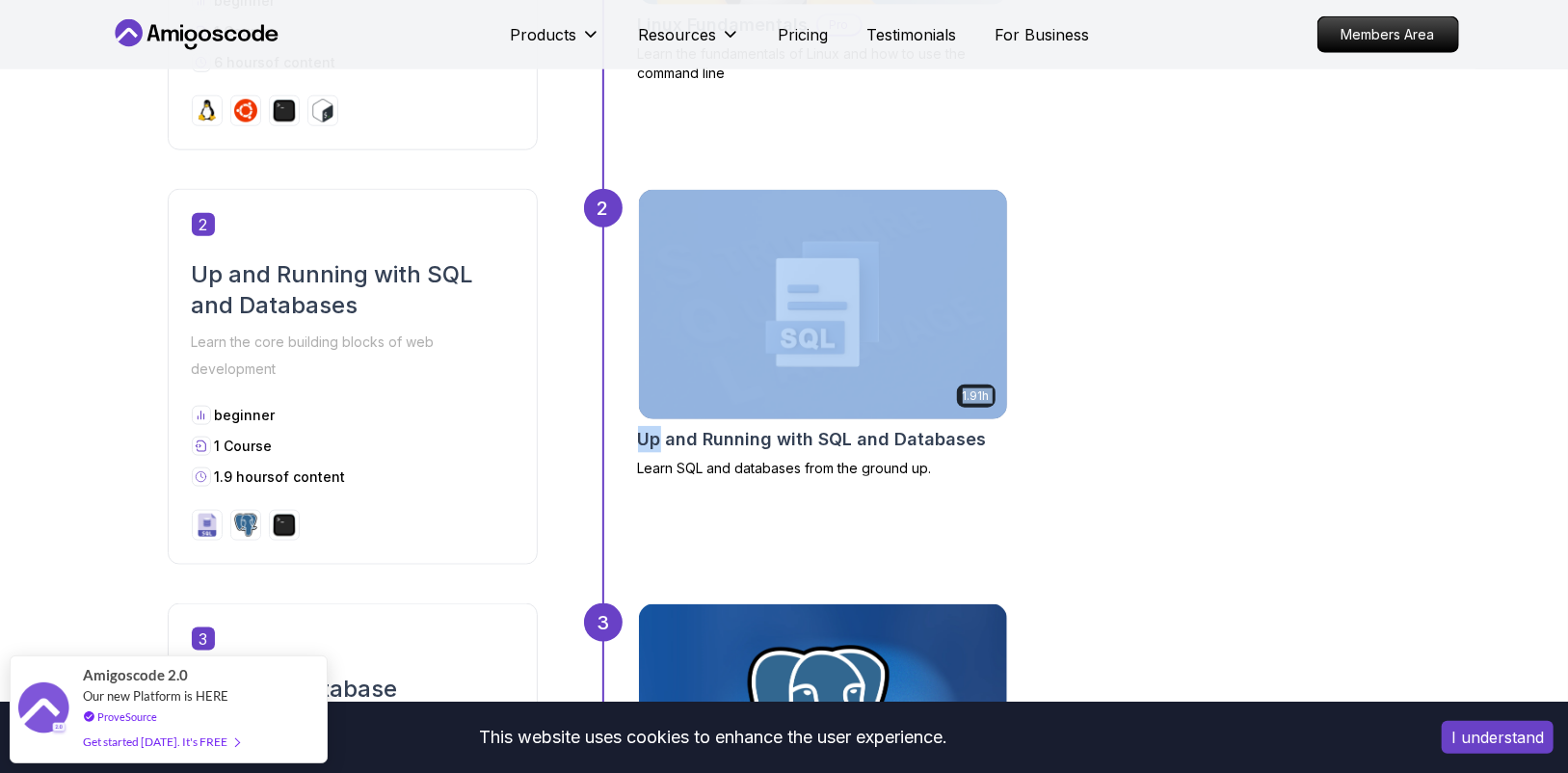 drag, startPoint x: 622, startPoint y: 439, endPoint x: 901, endPoint y: 451, distance: 279.25795 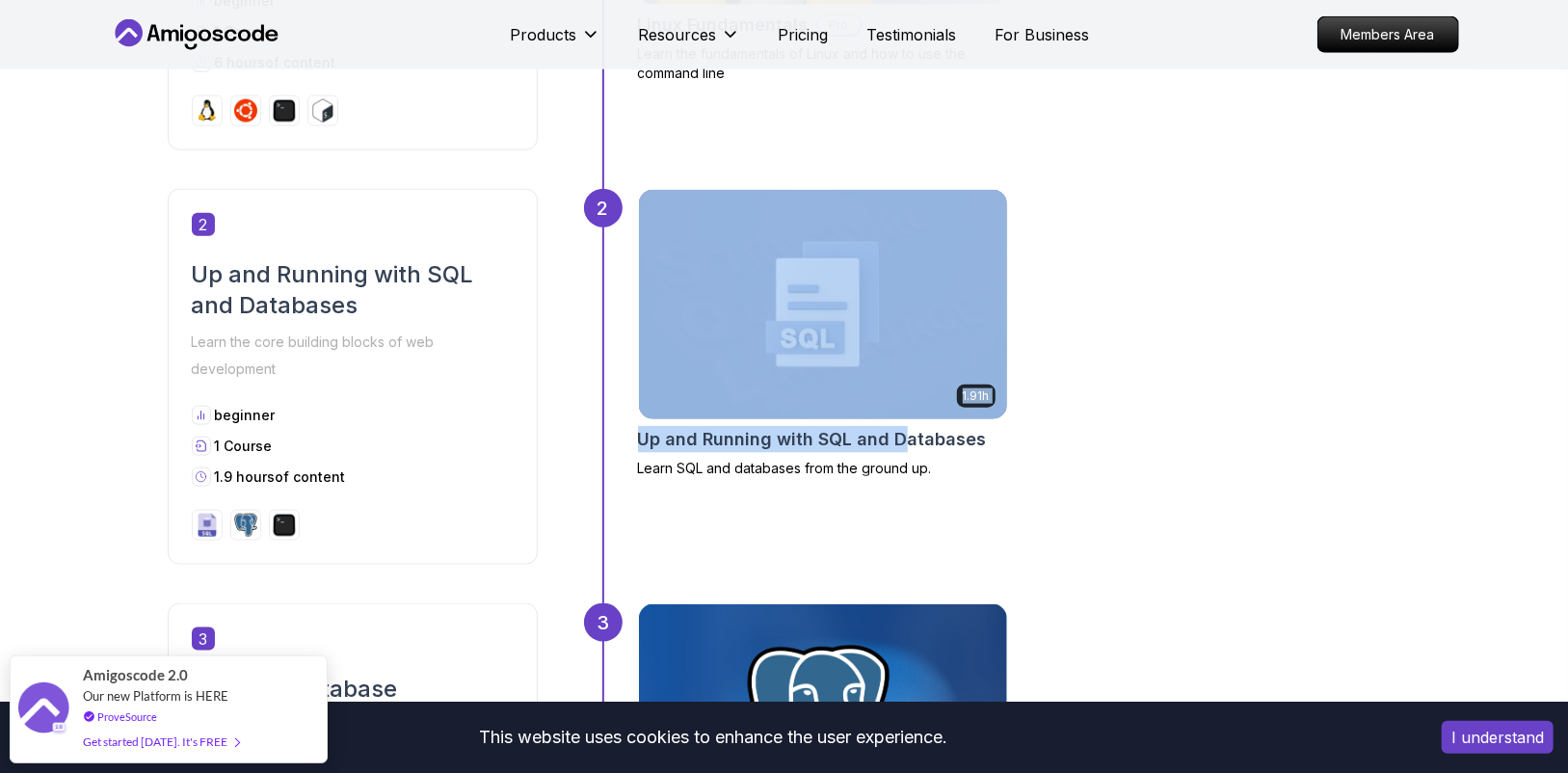 click on "Up and Running with SQL and Databases" at bounding box center [823, 440] 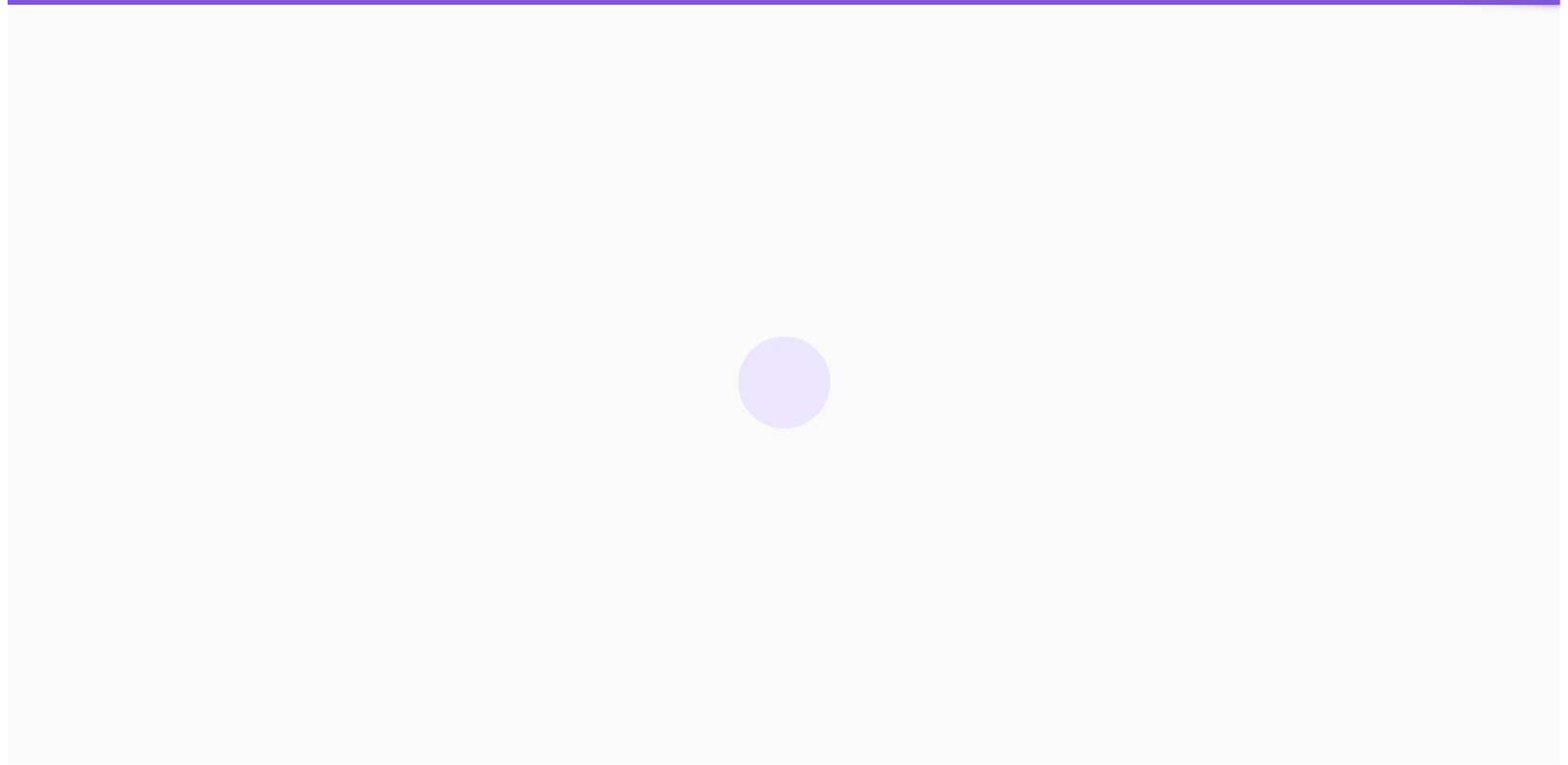 scroll, scrollTop: 0, scrollLeft: 0, axis: both 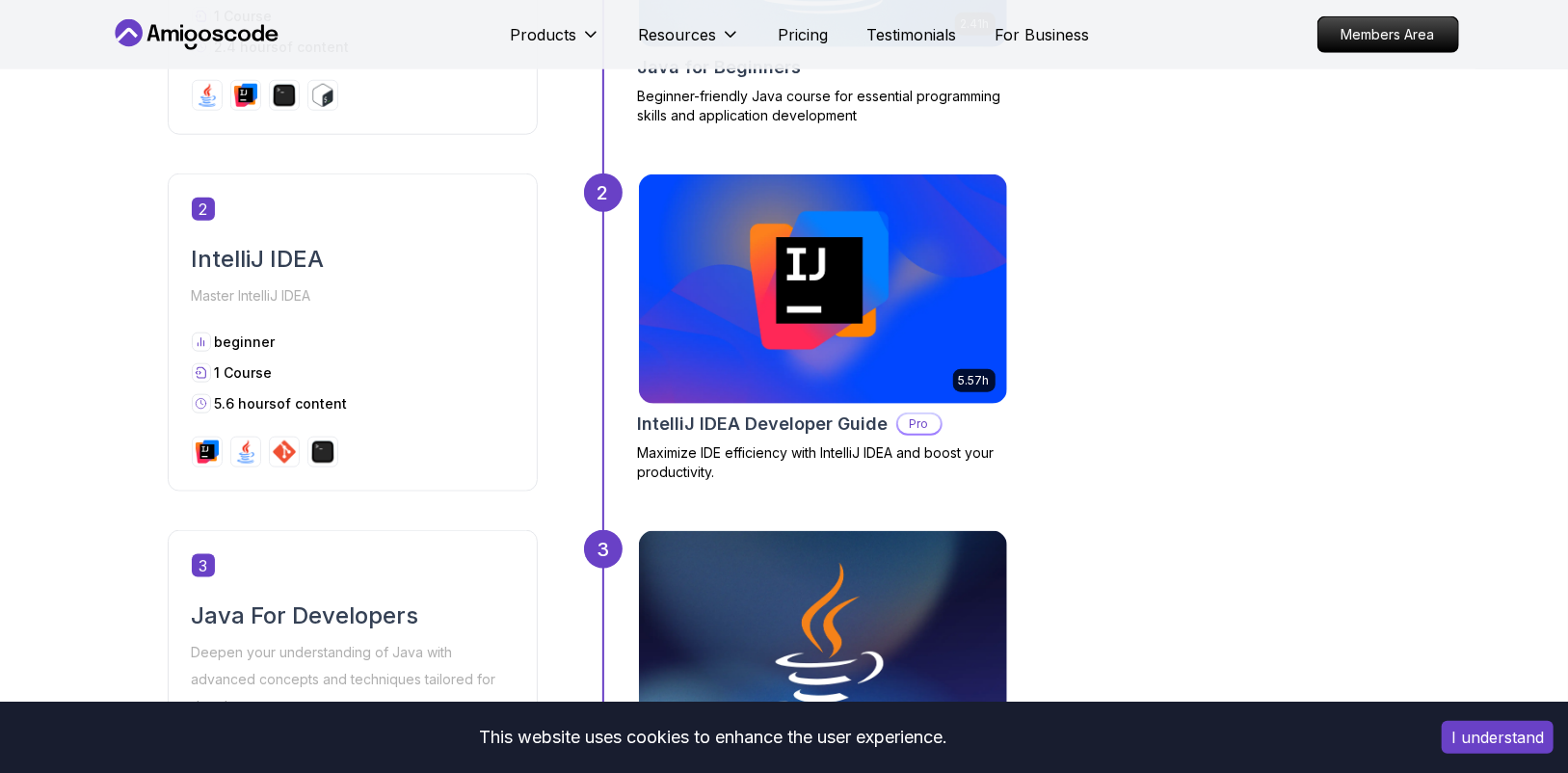 click on "5.57h IntelliJ IDEA Developer Guide Pro Maximize IDE efficiency with IntelliJ IDEA and boost your productivity." at bounding box center (1020, 333) 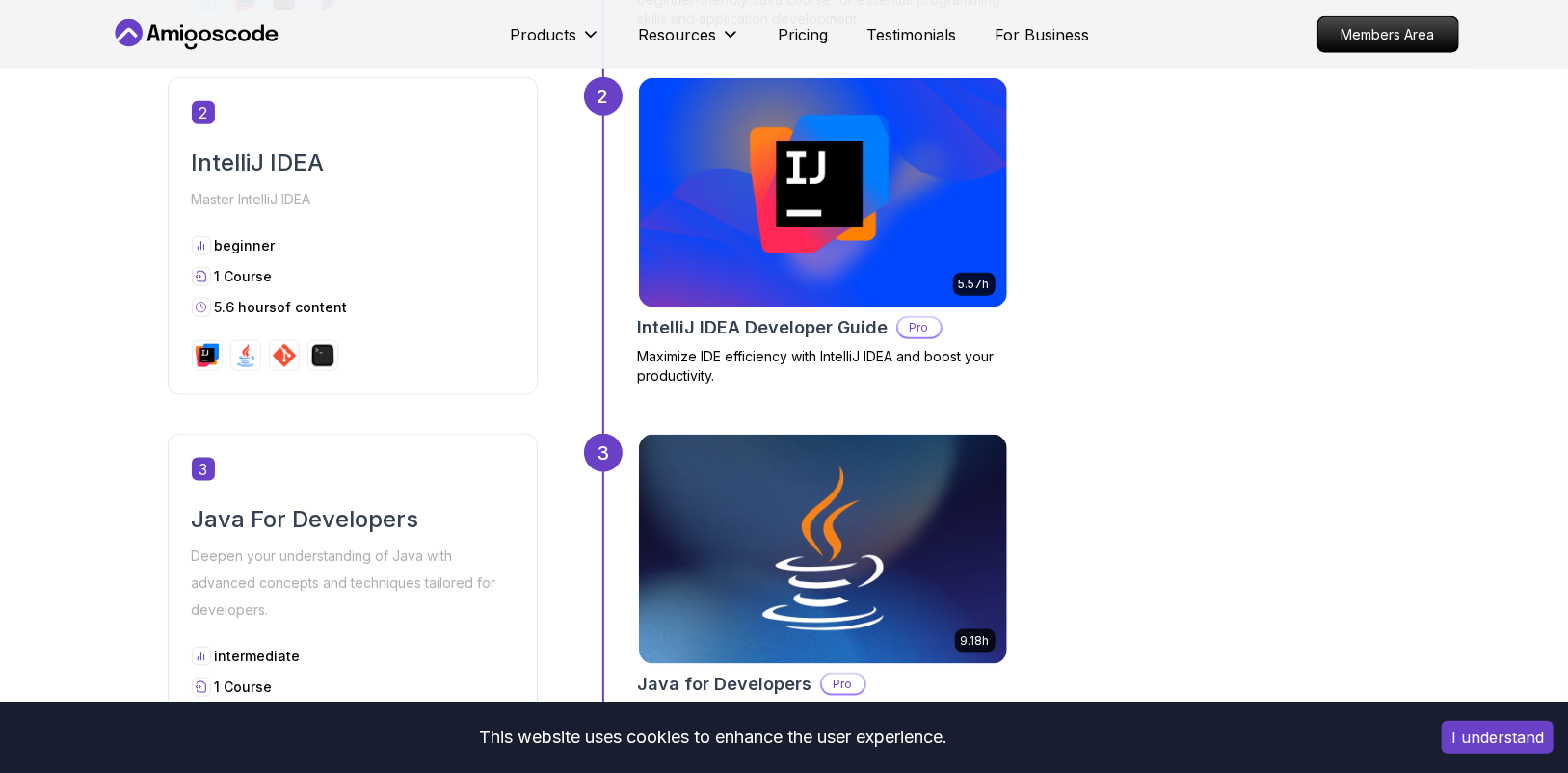 scroll, scrollTop: 1446, scrollLeft: 0, axis: vertical 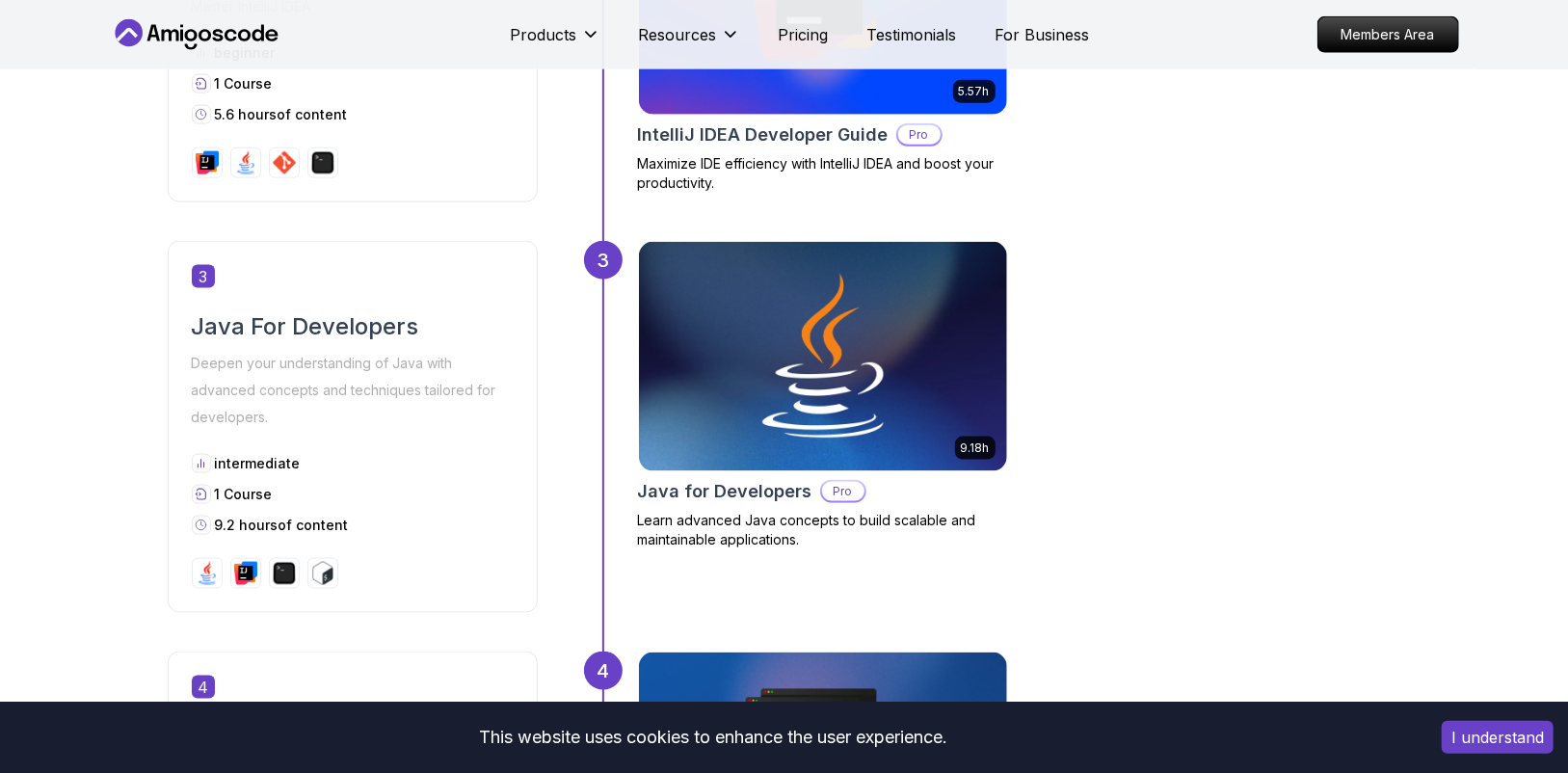 click on "9.18h Java for Developers Pro Learn advanced Java concepts to build scalable and maintainable applications." at bounding box center (1020, 427) 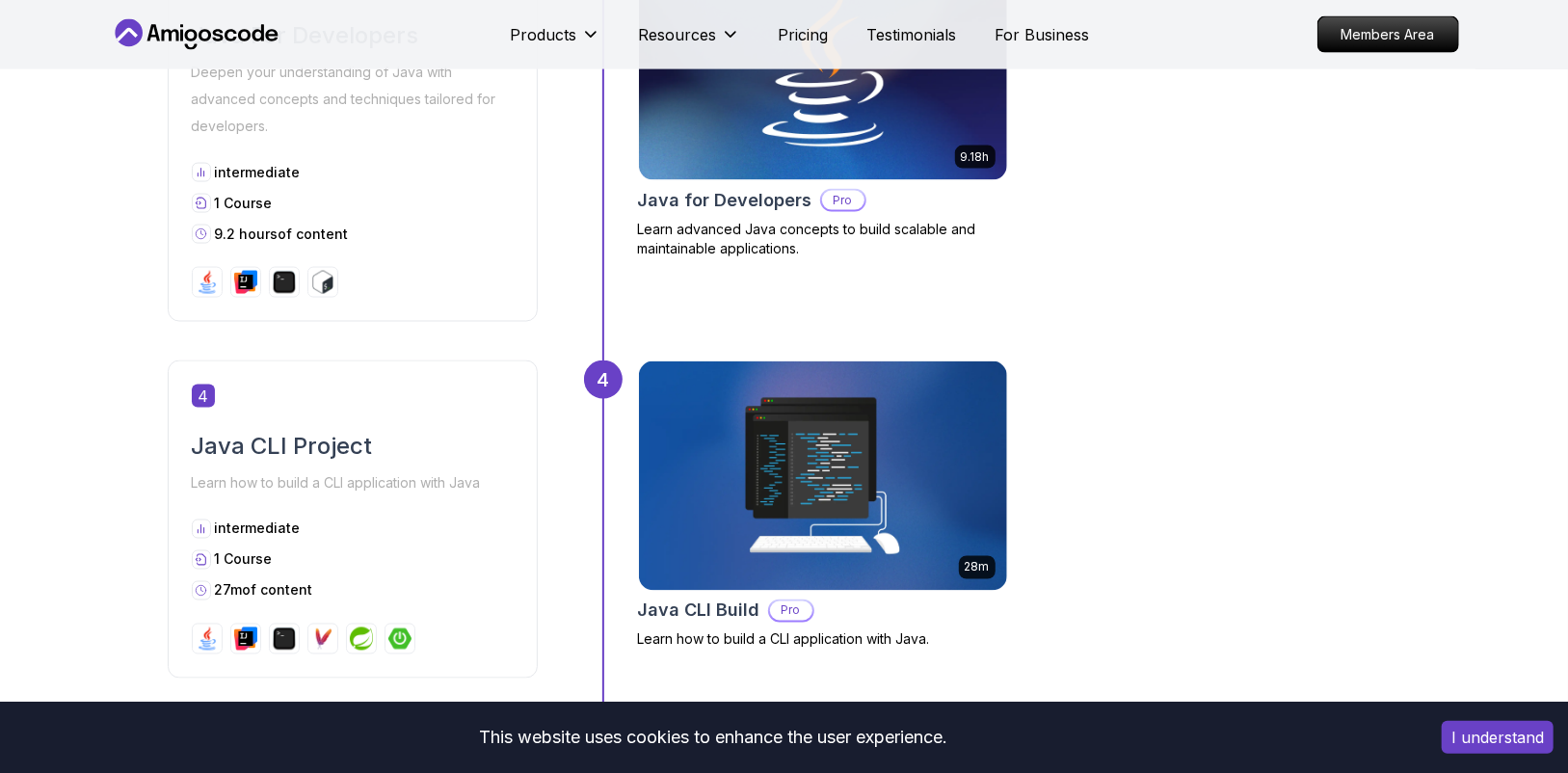 scroll, scrollTop: 1928, scrollLeft: 0, axis: vertical 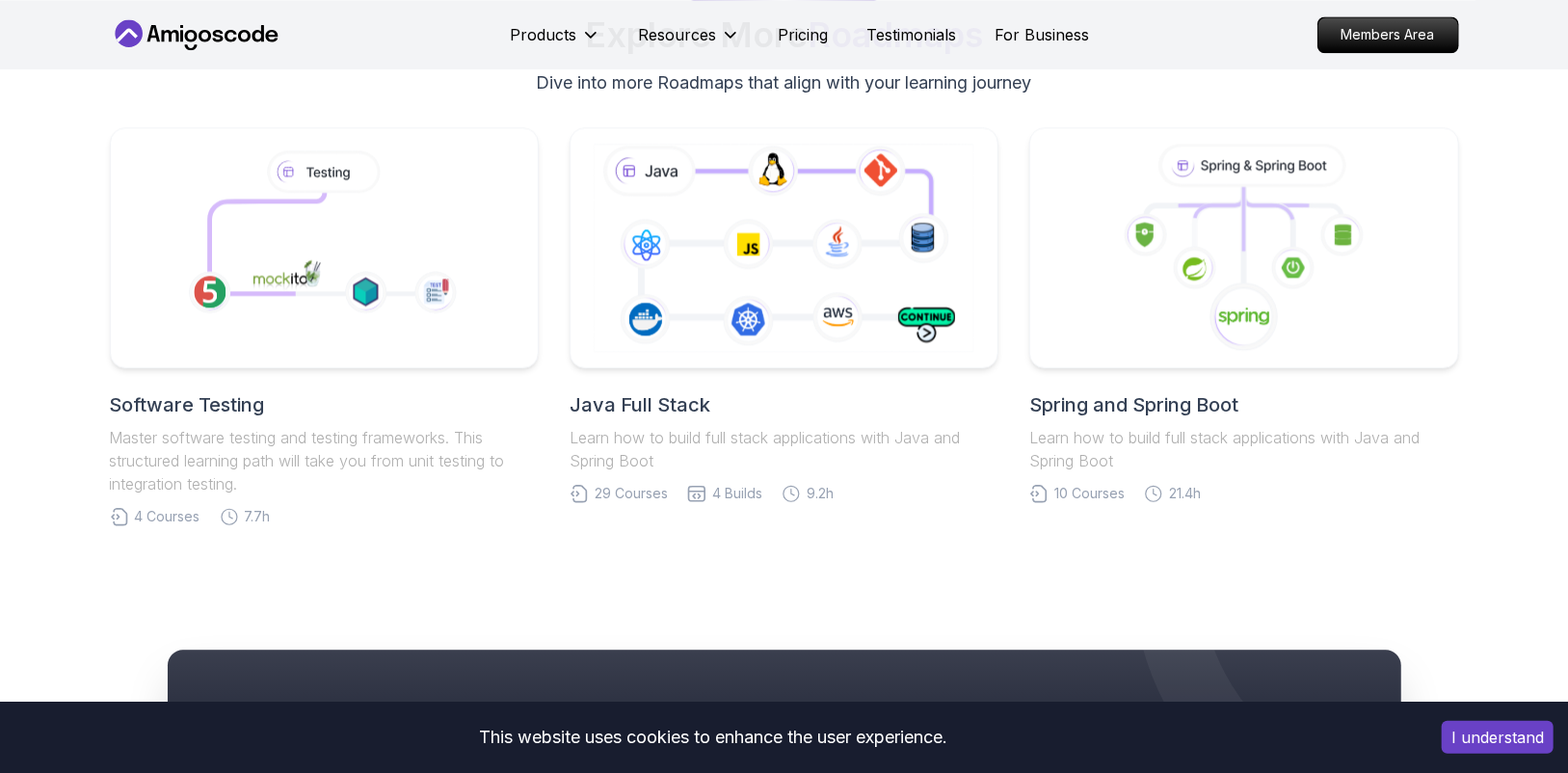 click 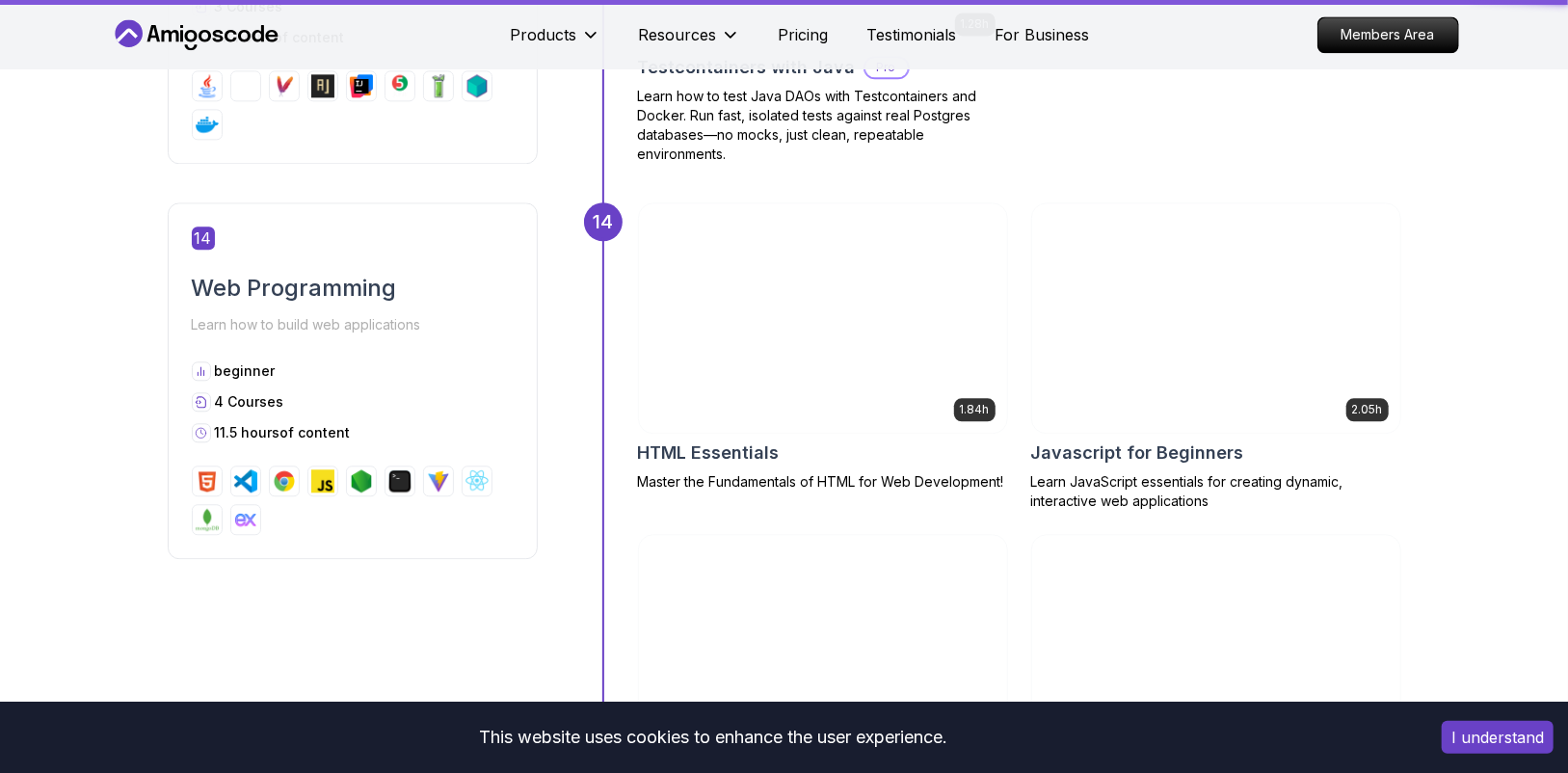 scroll, scrollTop: 0, scrollLeft: 0, axis: both 